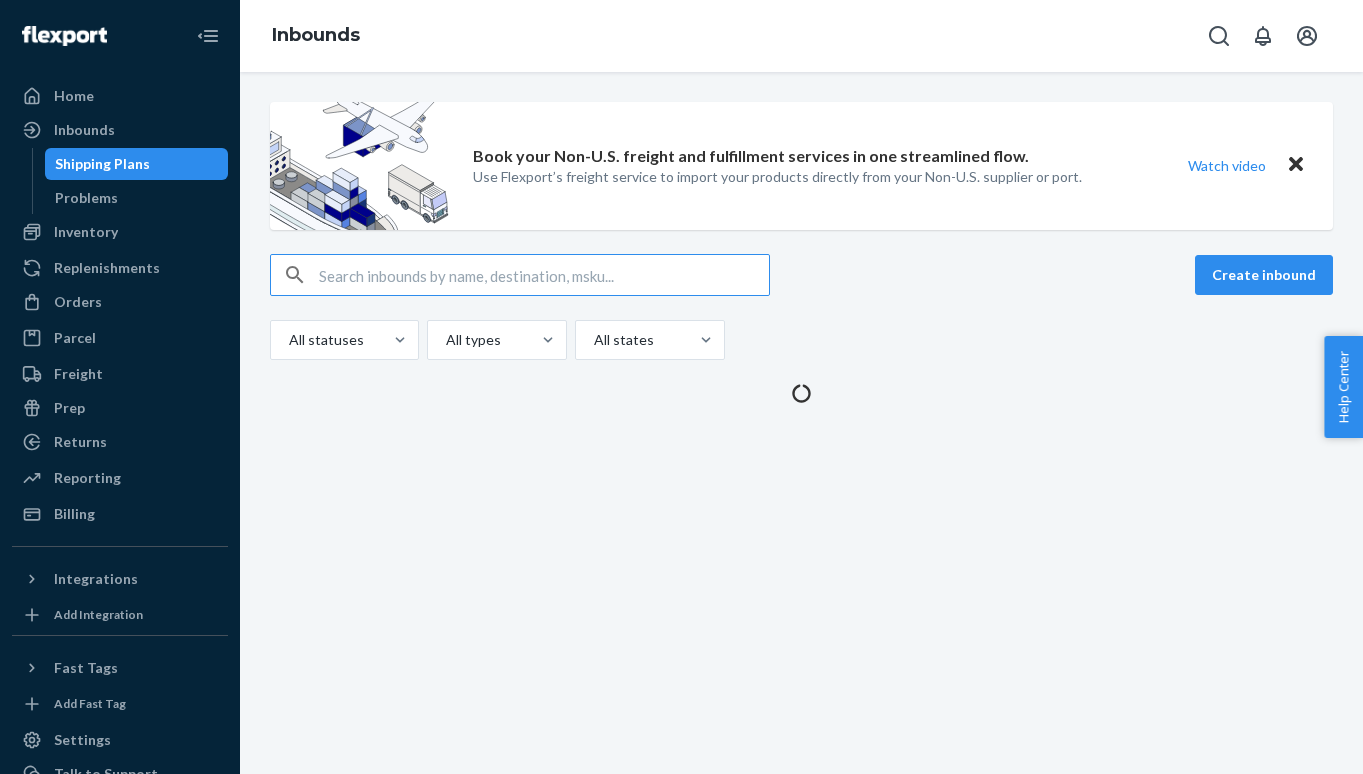 scroll, scrollTop: 0, scrollLeft: 0, axis: both 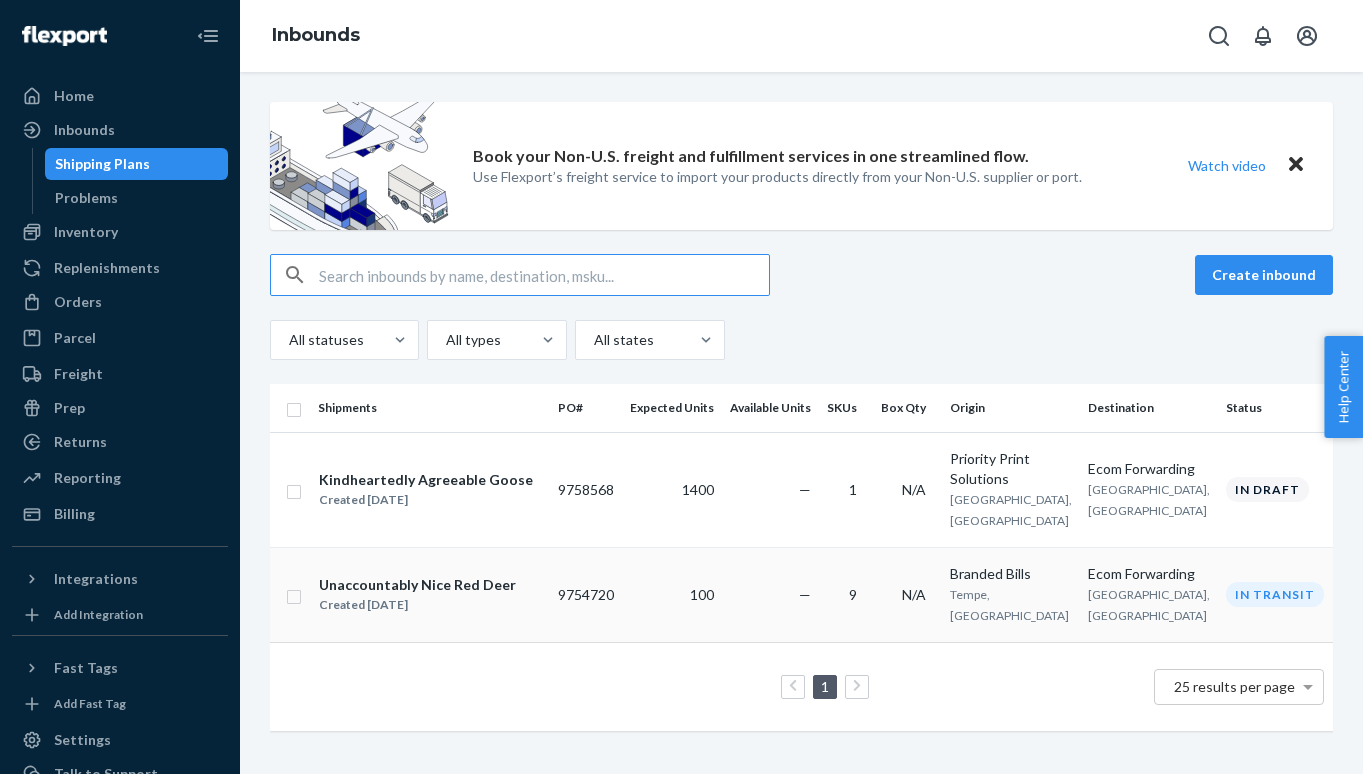 click on "Unaccountably Nice Red Deer" at bounding box center [417, 585] 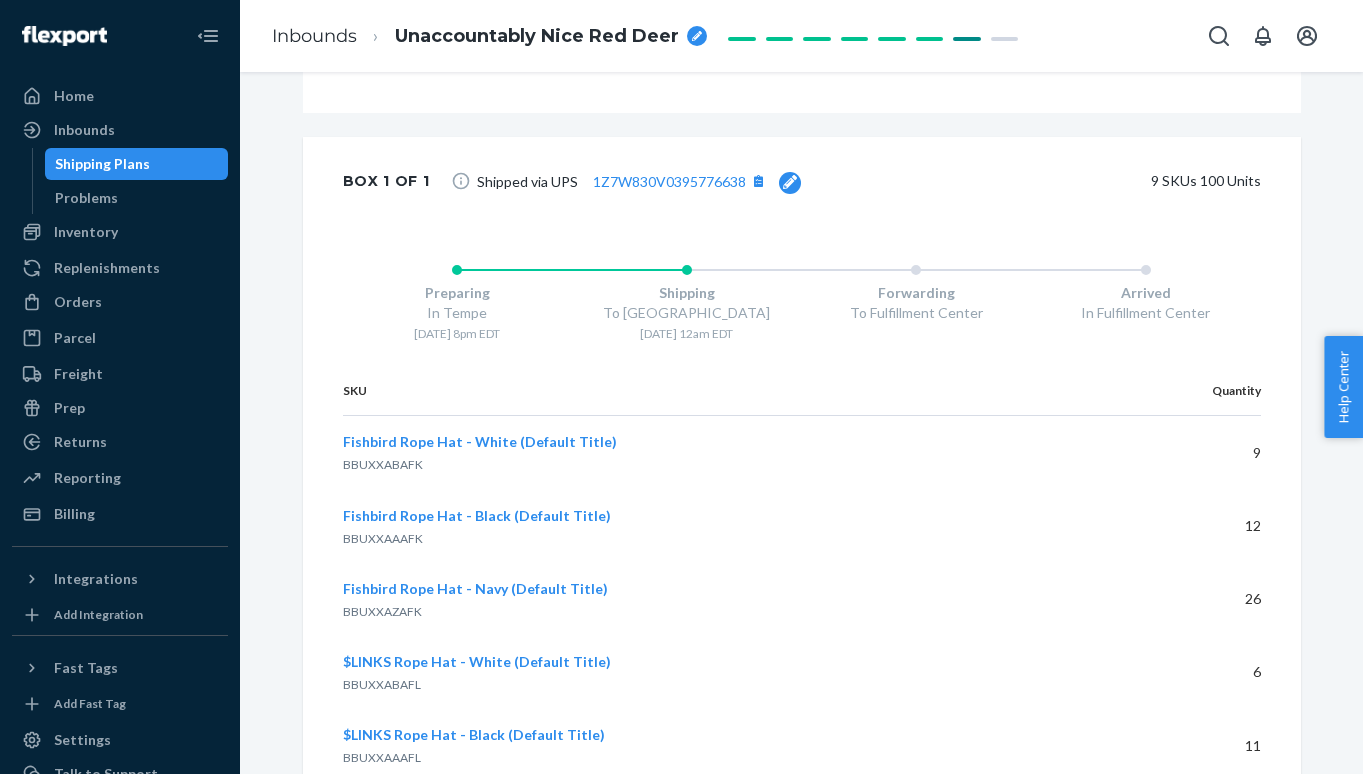scroll, scrollTop: 1785, scrollLeft: 0, axis: vertical 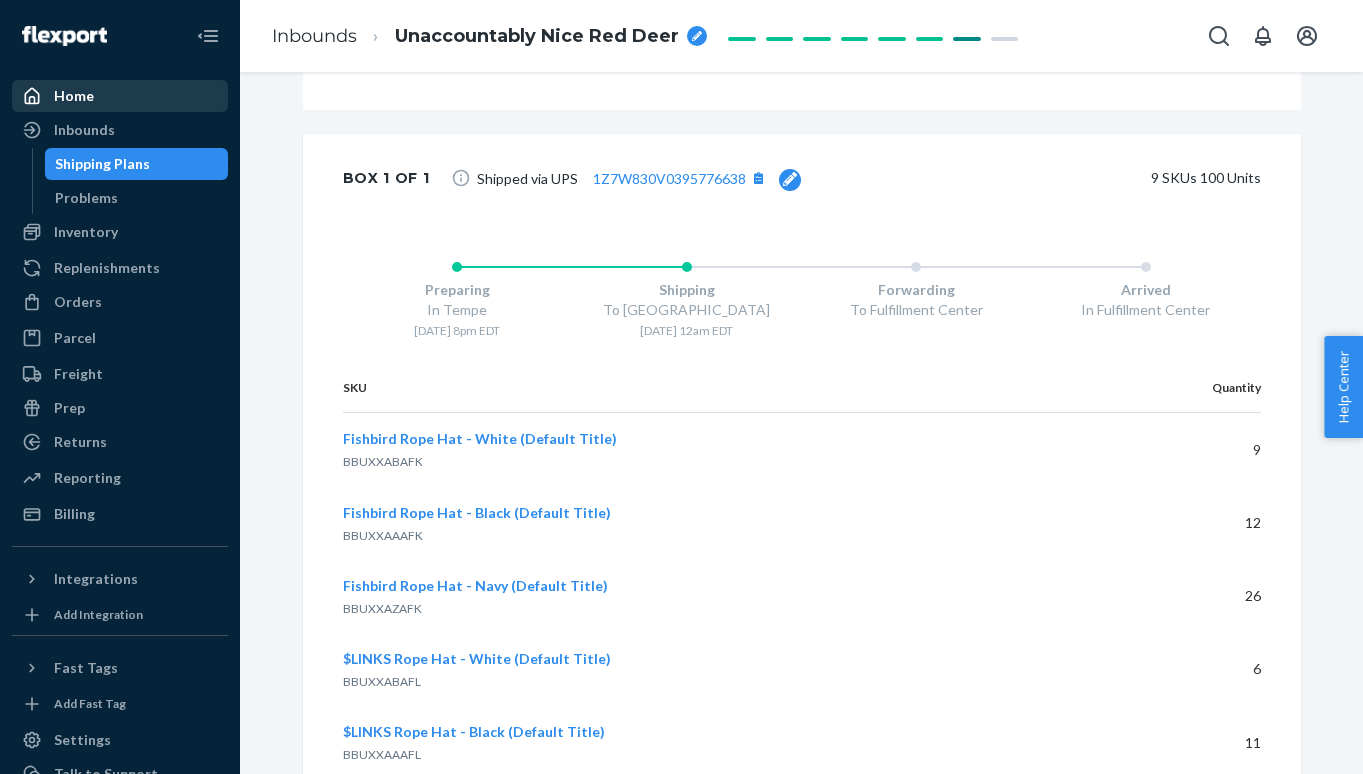 click on "Home" at bounding box center [74, 96] 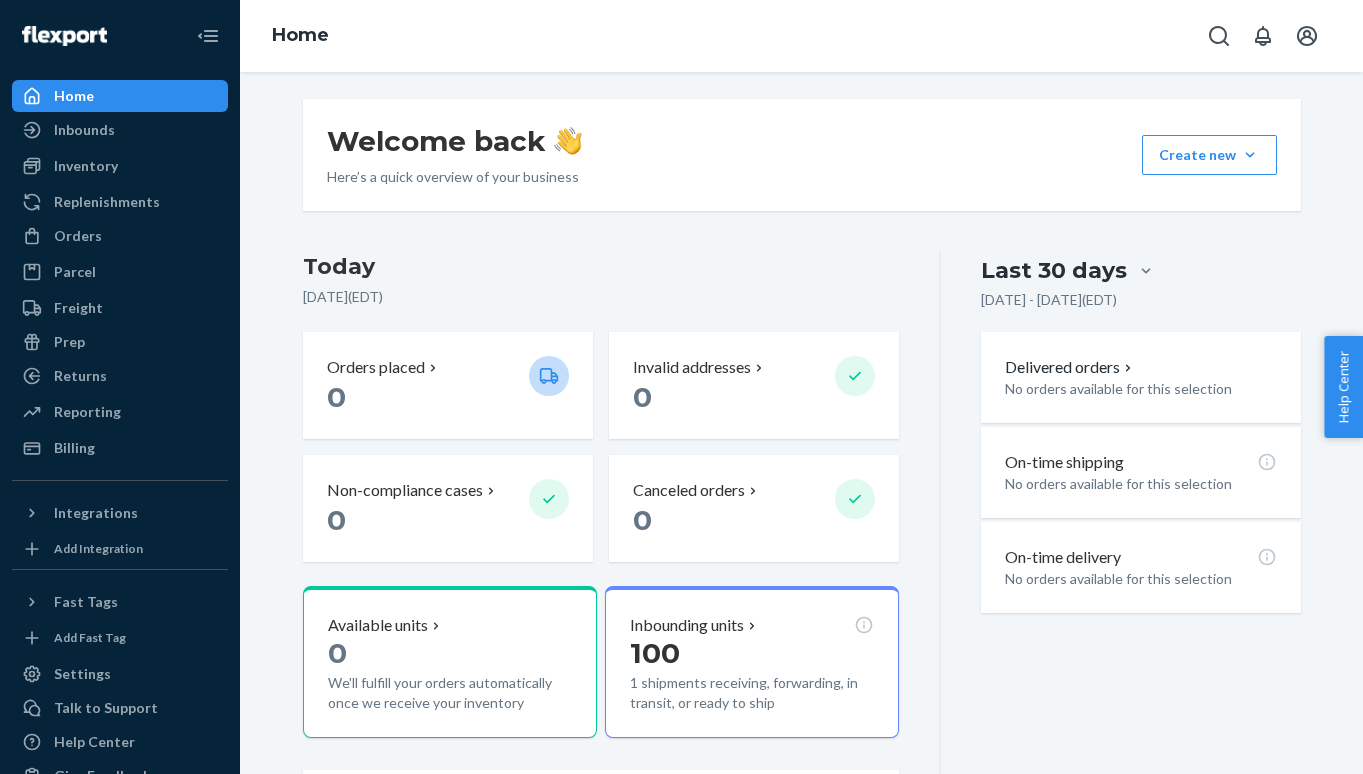 scroll, scrollTop: 0, scrollLeft: 0, axis: both 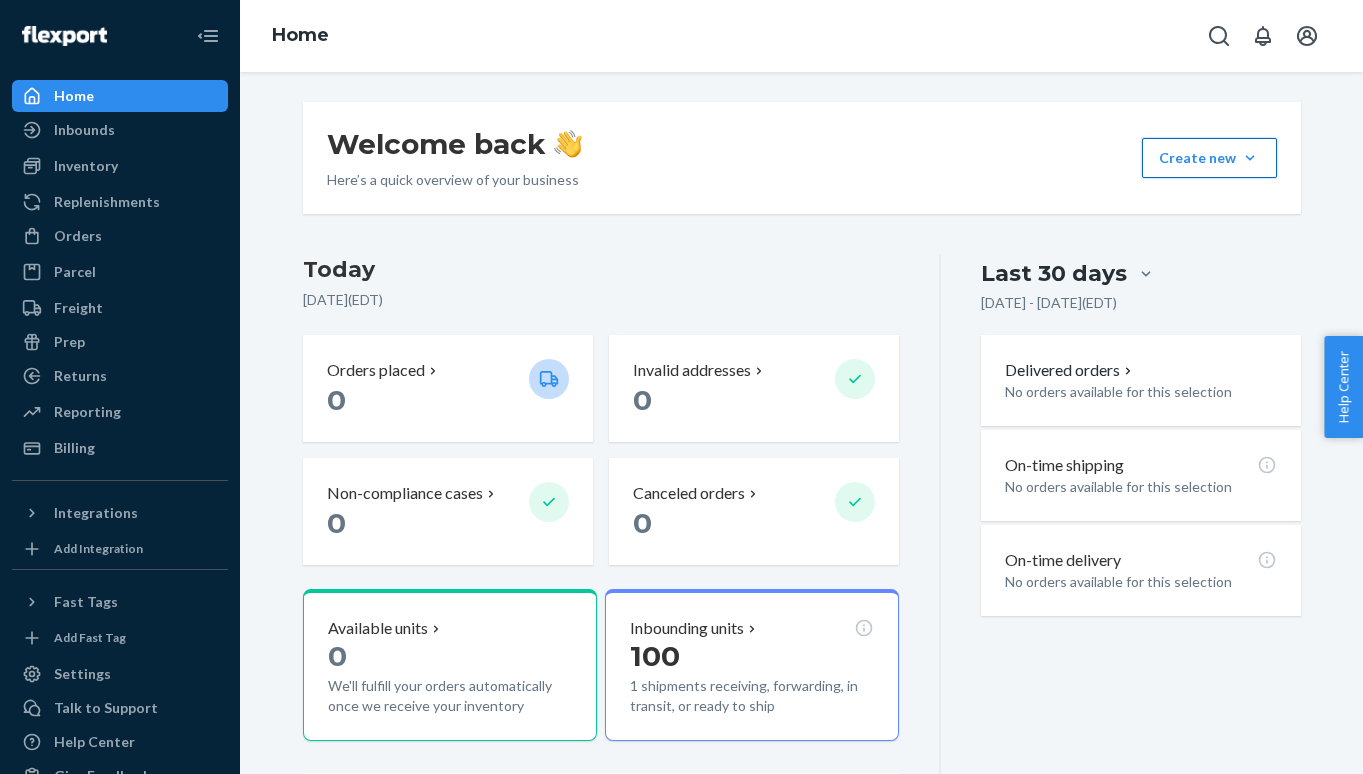 click on "Create new Create new inbound Create new order Create new product" at bounding box center (1209, 158) 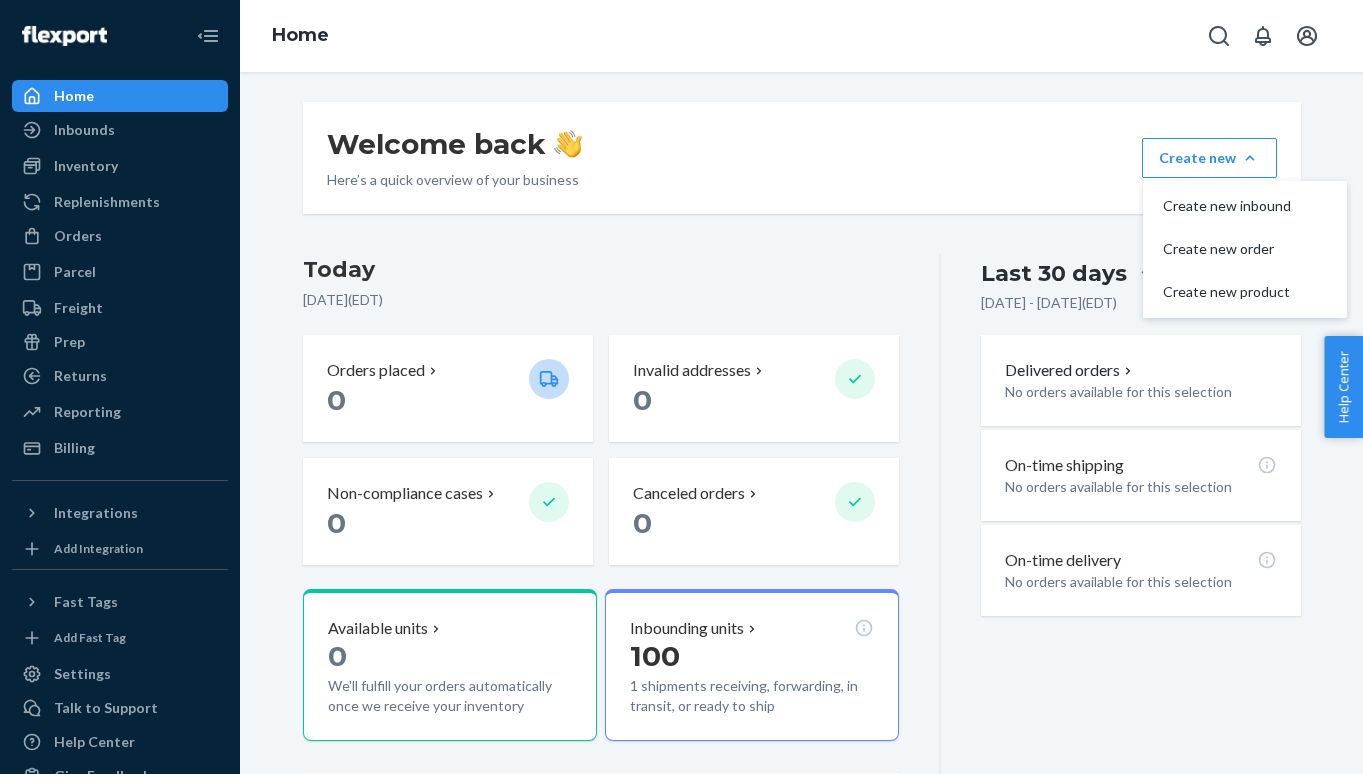 click on "Welcome back  Here’s a quick overview of your business Create new Create new inbound Create new order Create new product [DATE] [DATE]  ( EDT ) Orders placed   0   Invalid addresses   0   Non-compliance cases   0   Canceled orders   0   Available units 0 We'll fulfill your orders automatically once we receive your inventory Inbounding units 100 1 shipments receiving, forwarding, in transit, or ready to ship Popular SKUs to replenish No recommendations yet. We’ll show you popular SKUs that are running low so you never miss a sale. Last 30 days [DATE] - [DATE]  ( EDT ) Delivered orders No orders available for this selection On-time shipping No orders available for this selection On-time delivery No orders available for this selection" at bounding box center [802, 504] 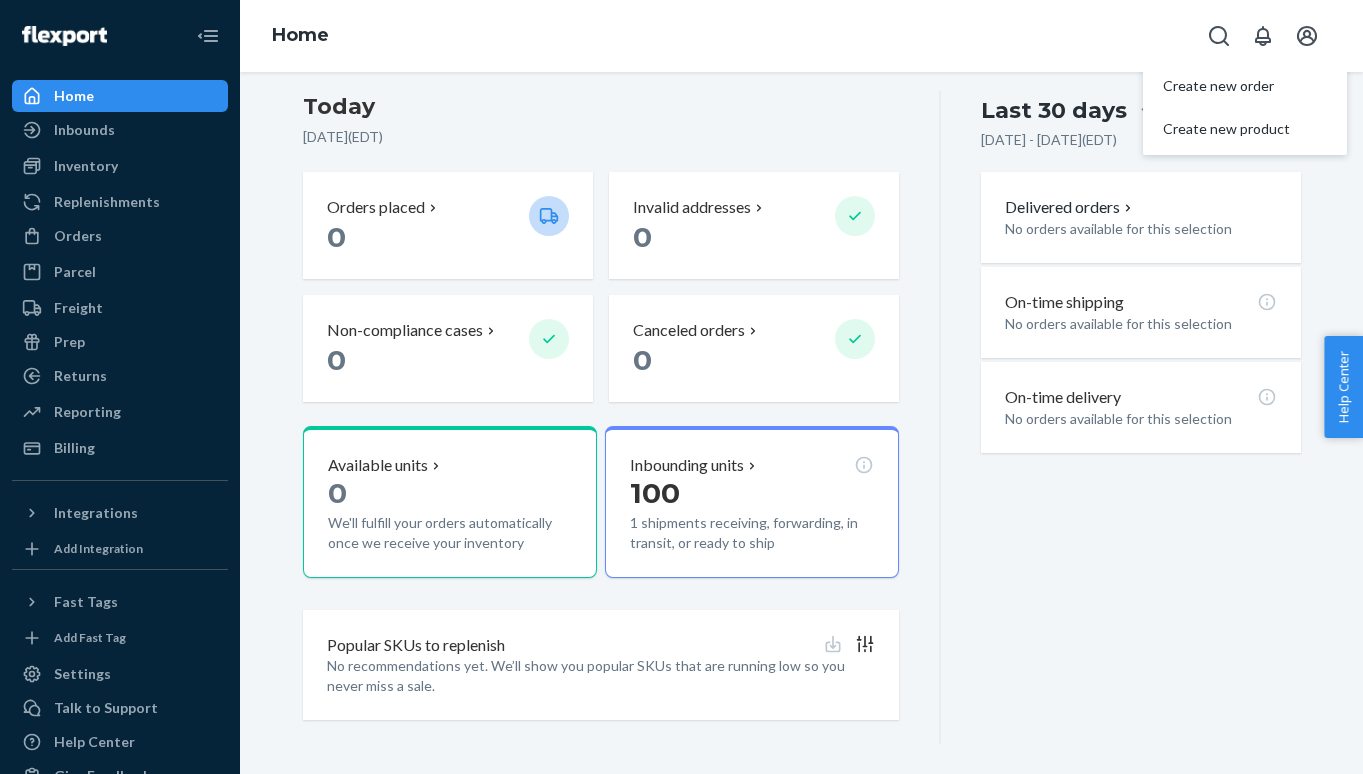 scroll, scrollTop: 173, scrollLeft: 0, axis: vertical 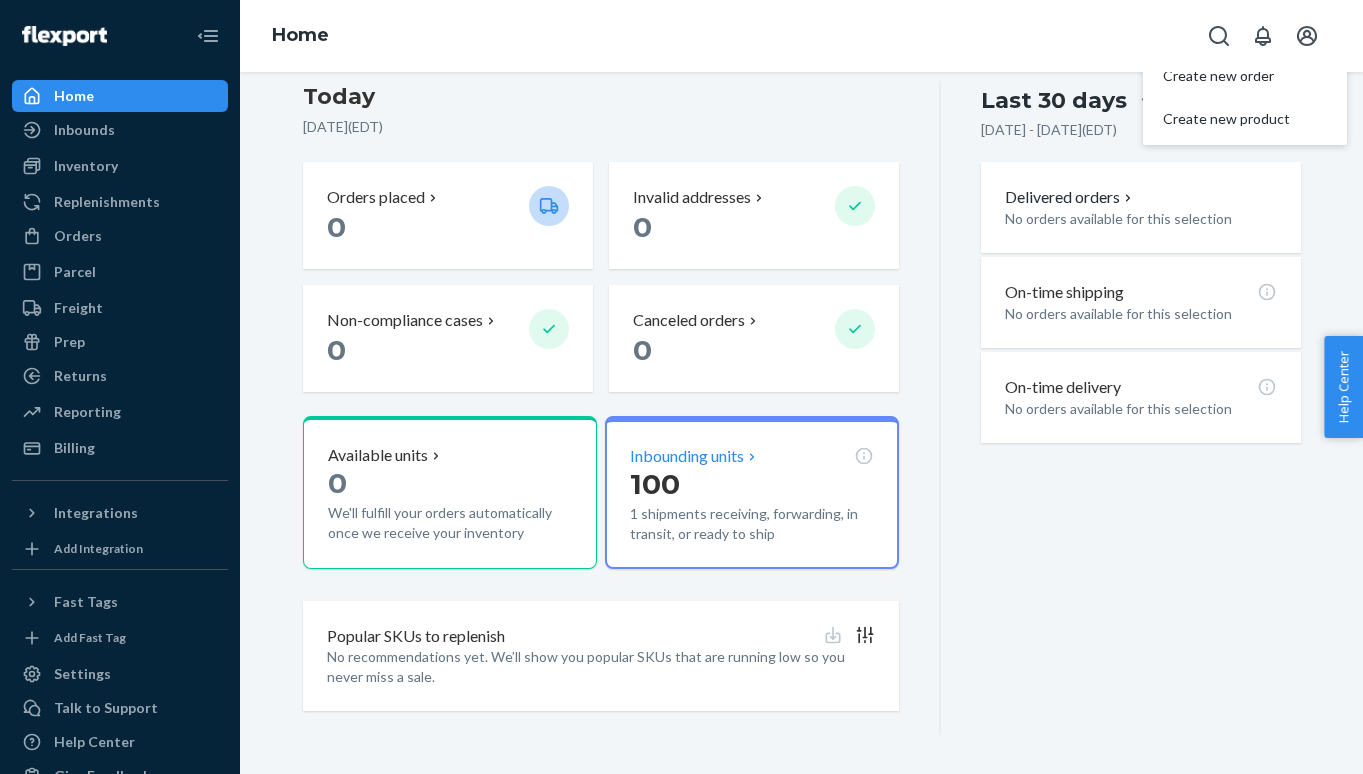 click on "Inbounding units" at bounding box center [687, 456] 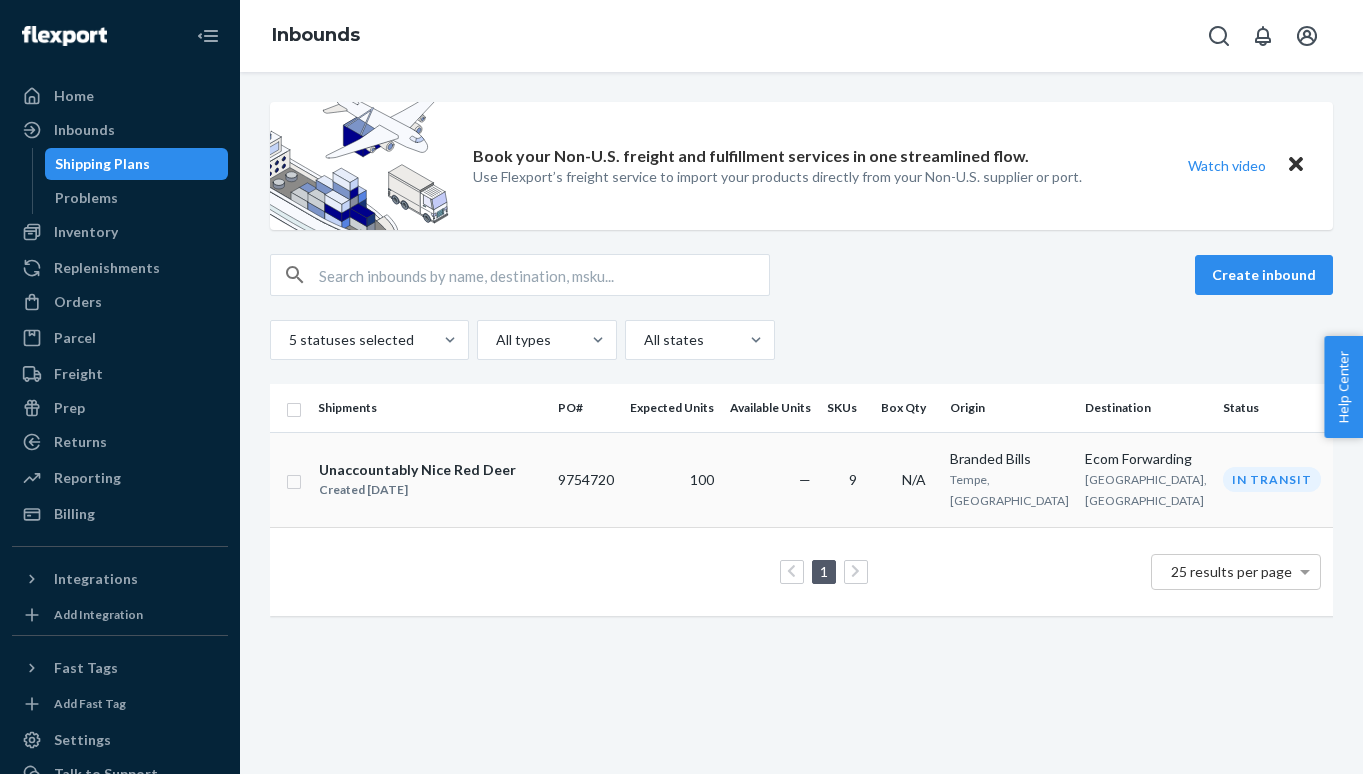 click on "Unaccountably Nice Red Deer" at bounding box center [417, 470] 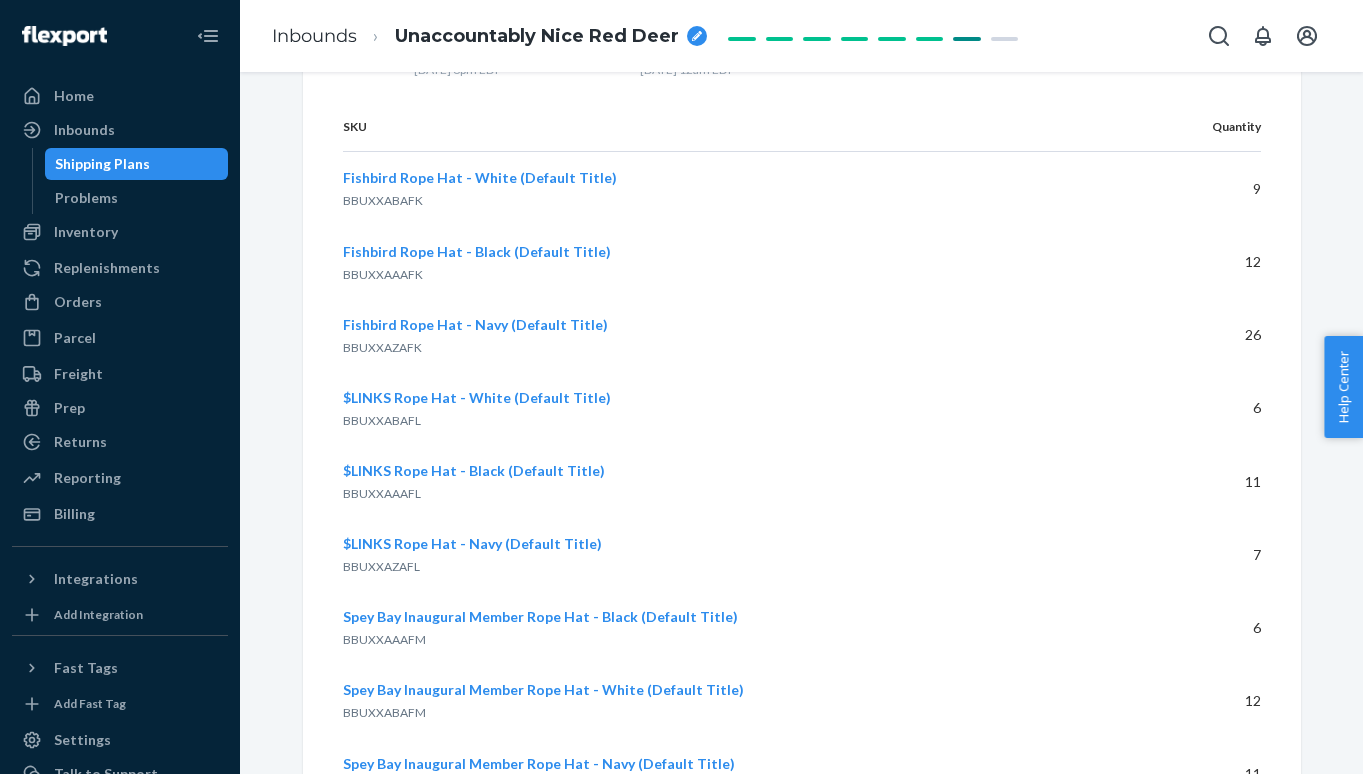 scroll, scrollTop: 2170, scrollLeft: 0, axis: vertical 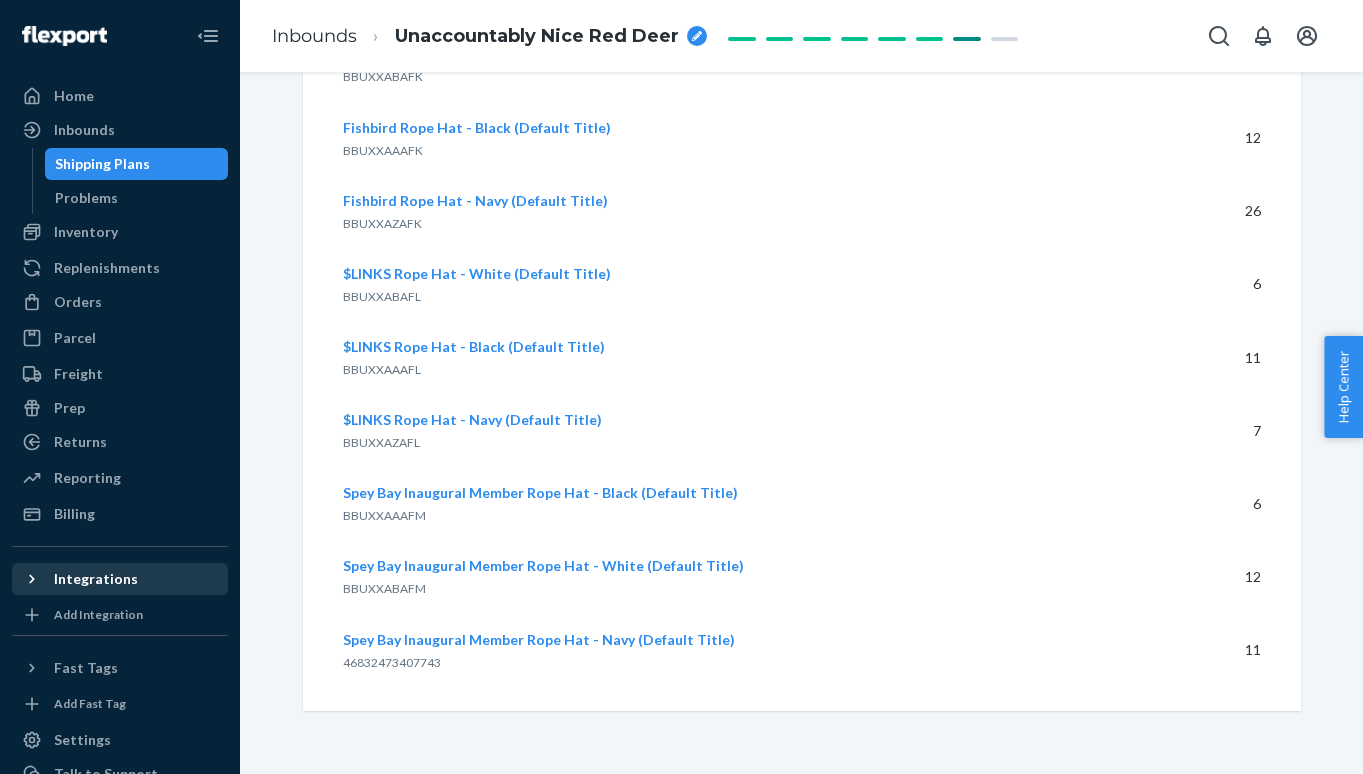 click on "Integrations" at bounding box center (96, 579) 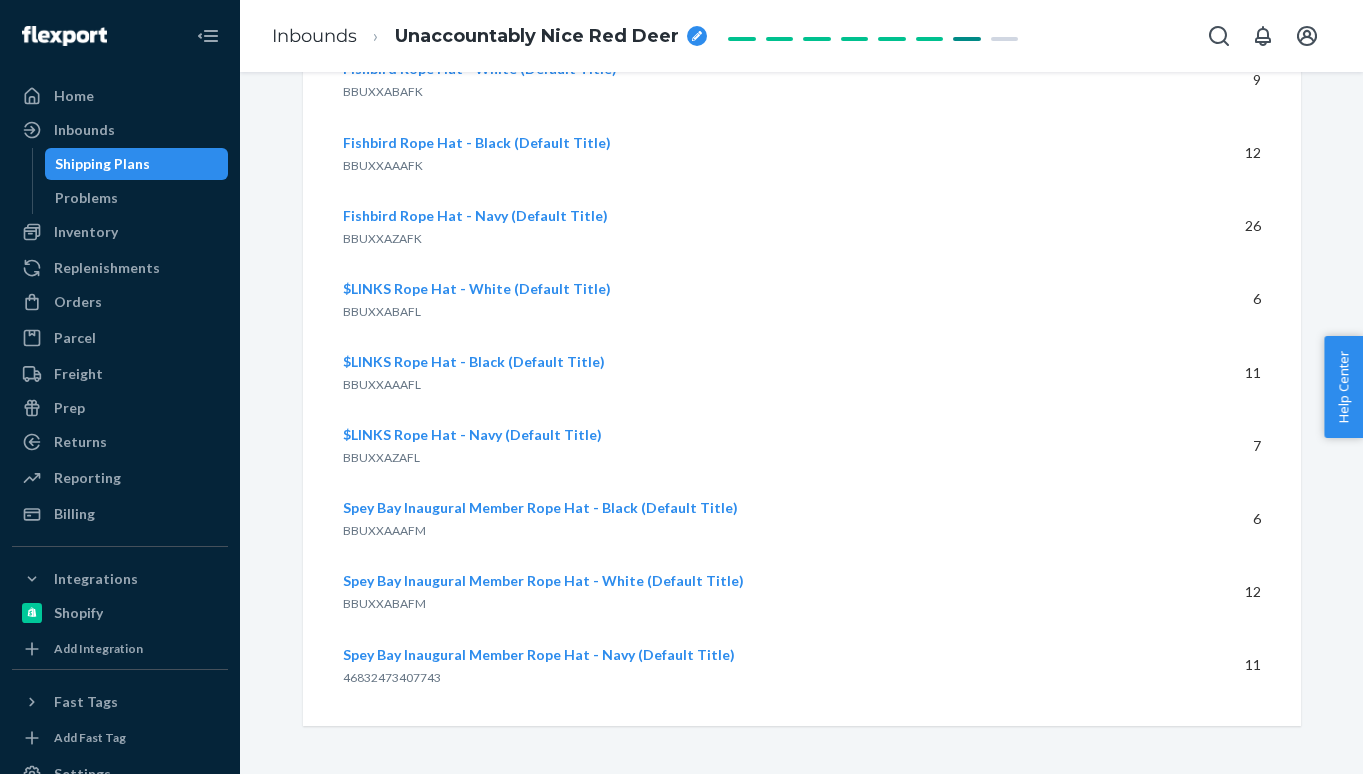 scroll, scrollTop: 2148, scrollLeft: 0, axis: vertical 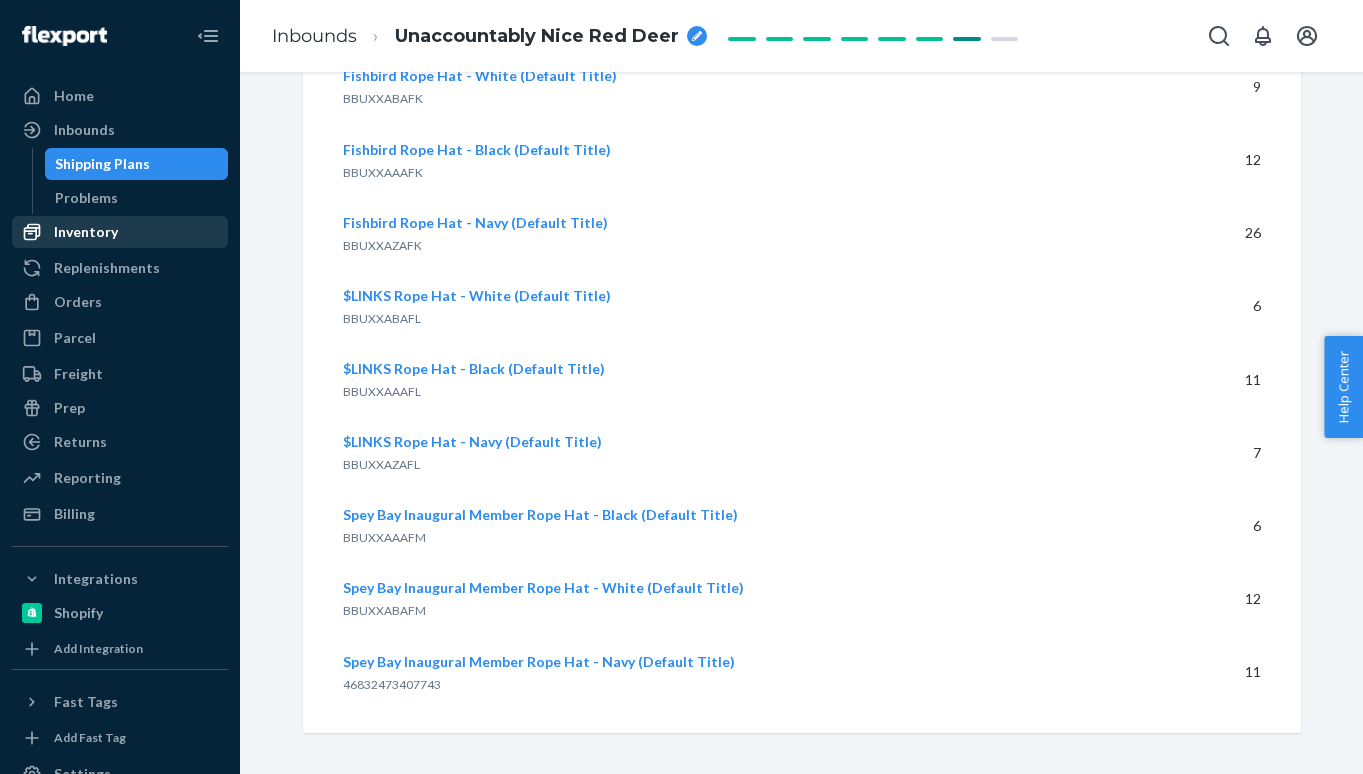 click on "Inventory" at bounding box center (120, 232) 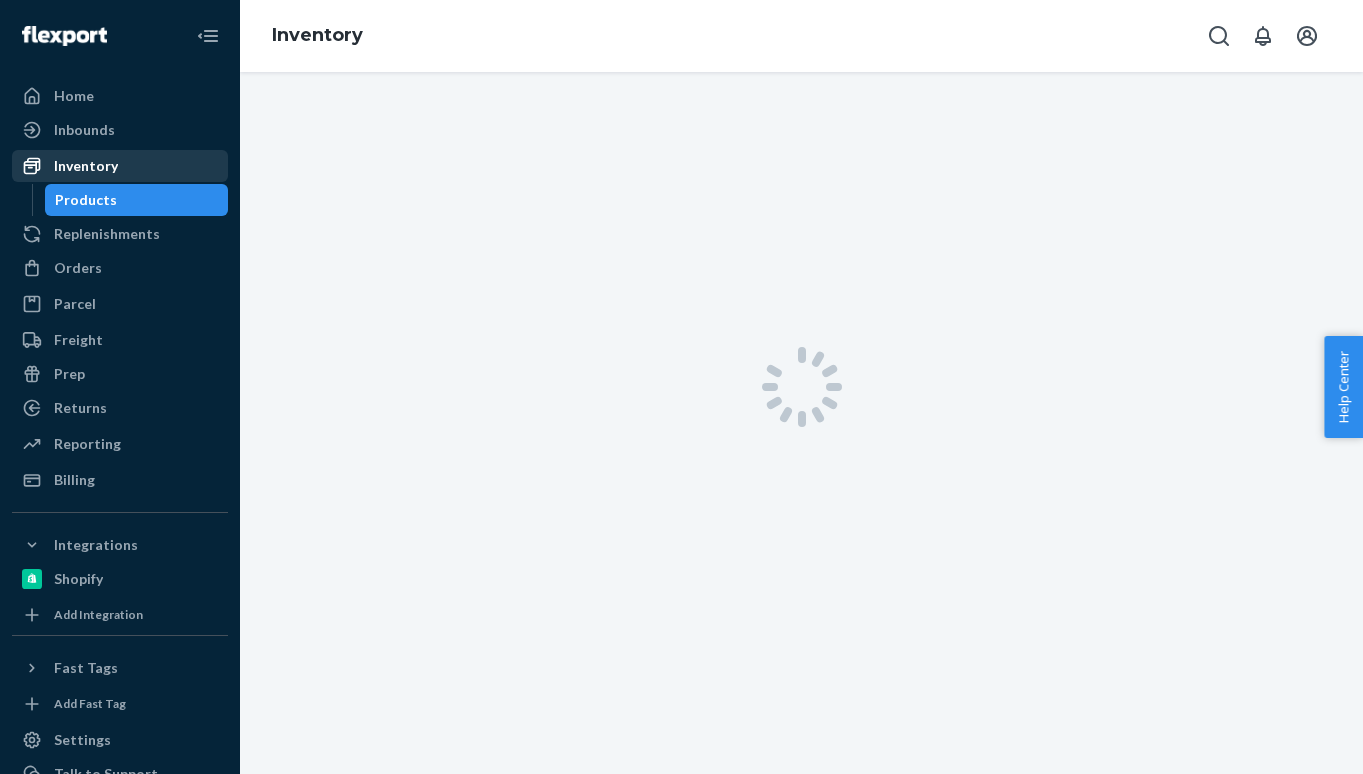 scroll, scrollTop: 0, scrollLeft: 0, axis: both 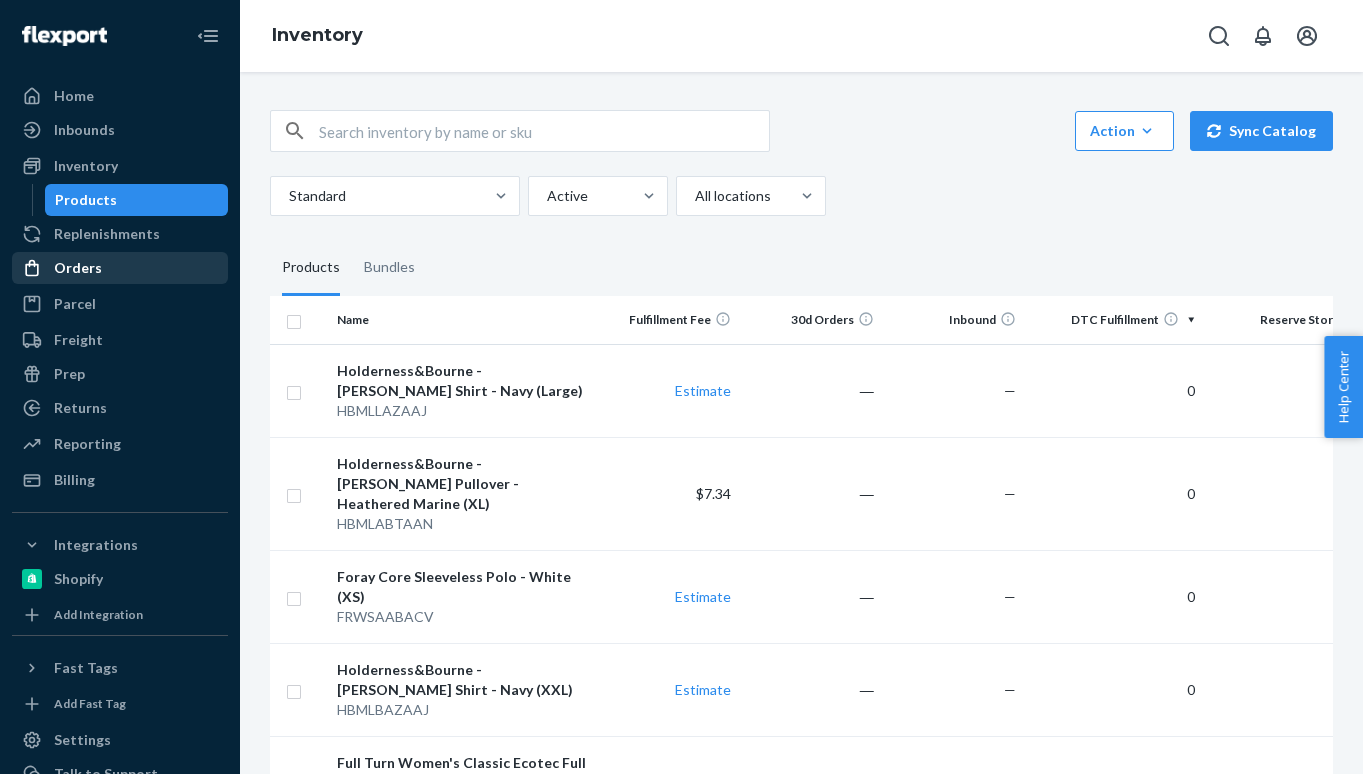 click on "Orders" at bounding box center [120, 268] 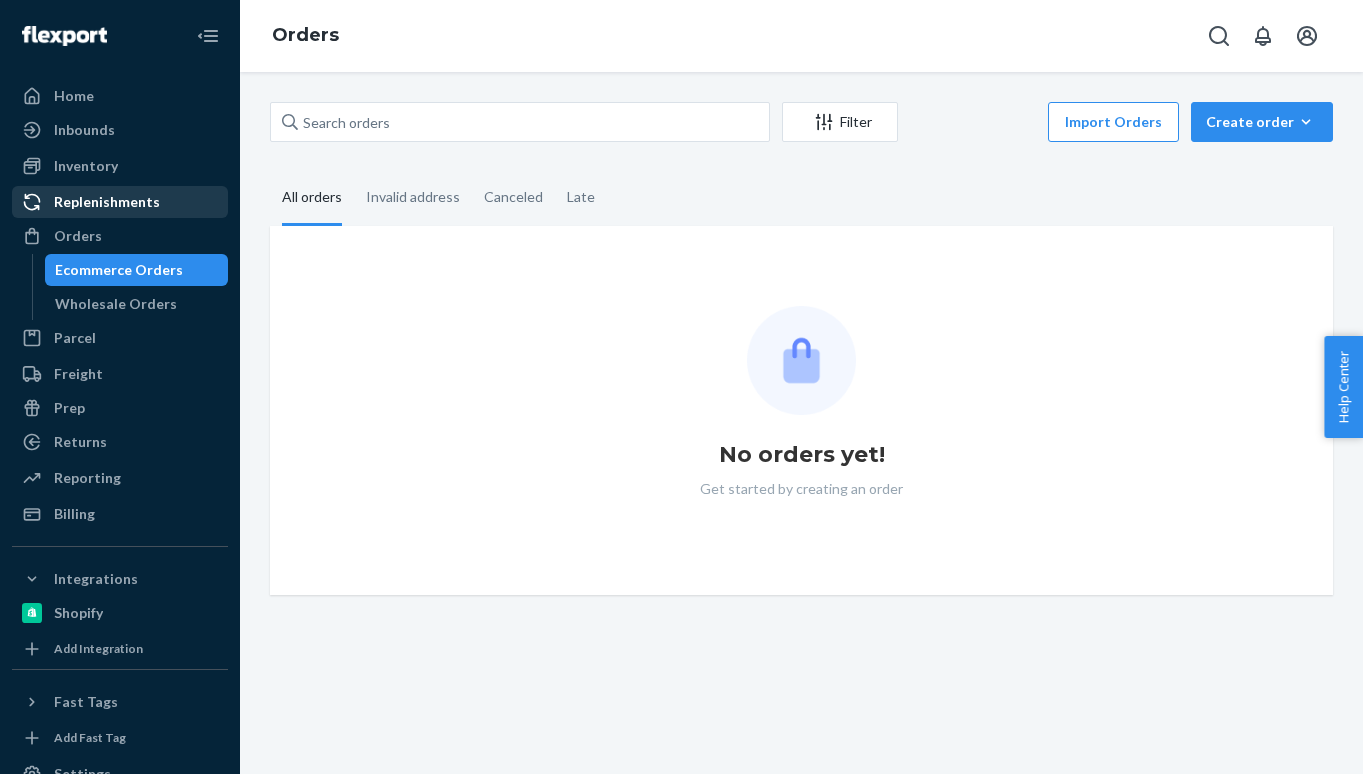 click on "Replenishments" at bounding box center (107, 202) 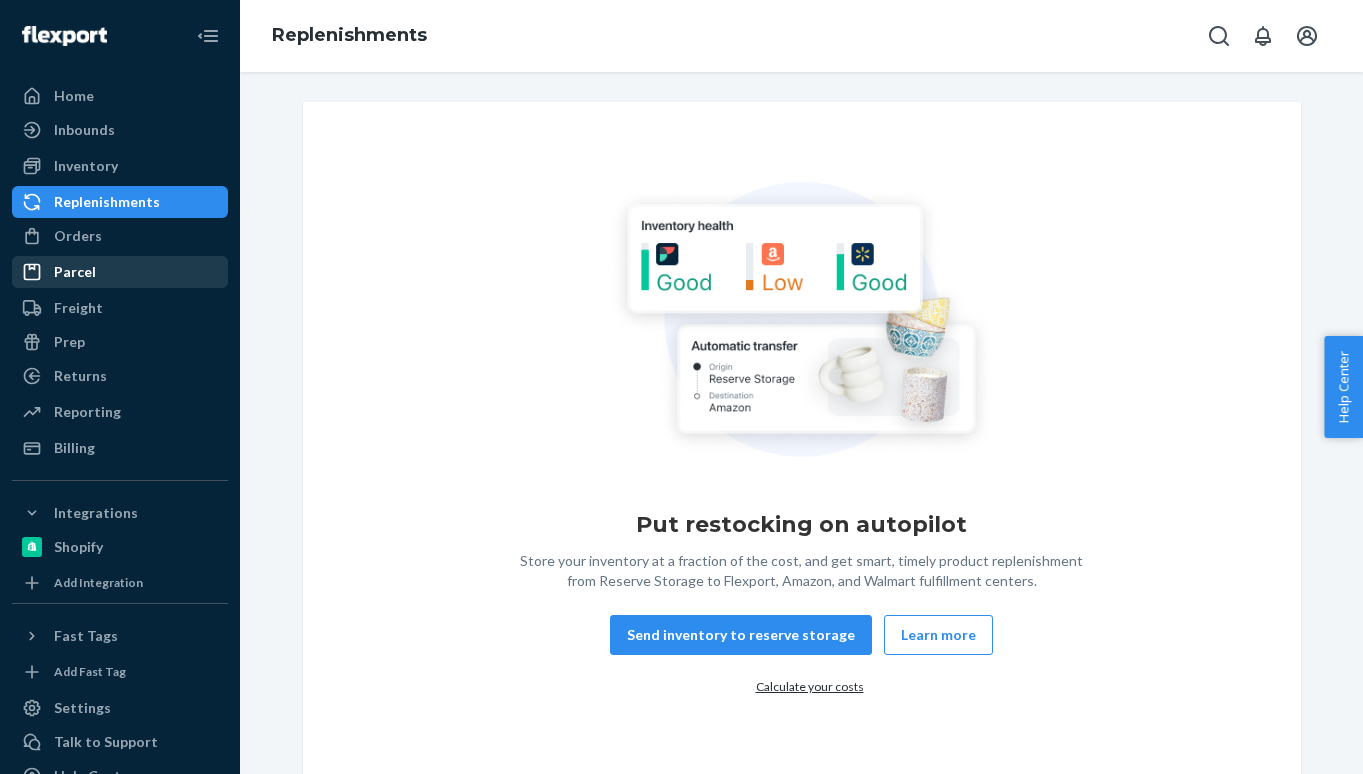 click on "Parcel" at bounding box center (120, 272) 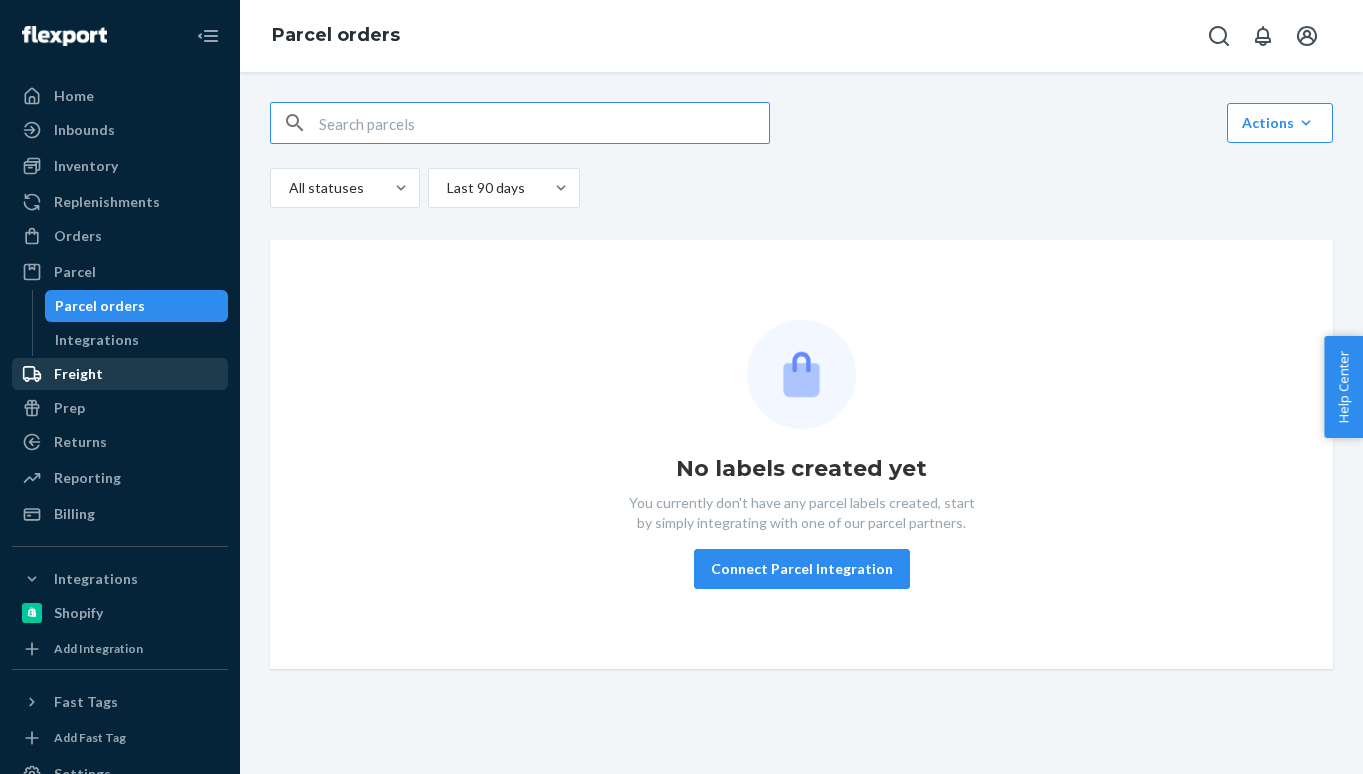 click on "Freight" at bounding box center (120, 374) 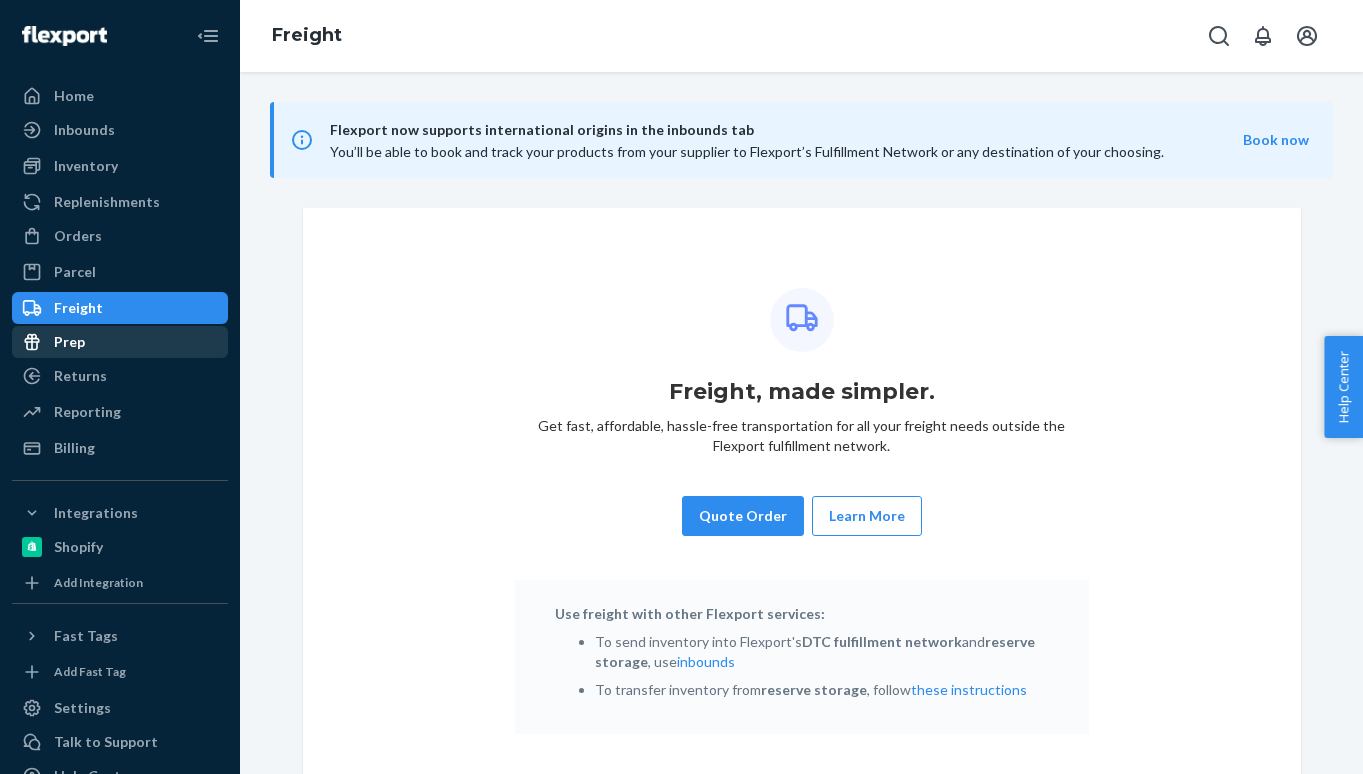 click on "Prep" at bounding box center [120, 342] 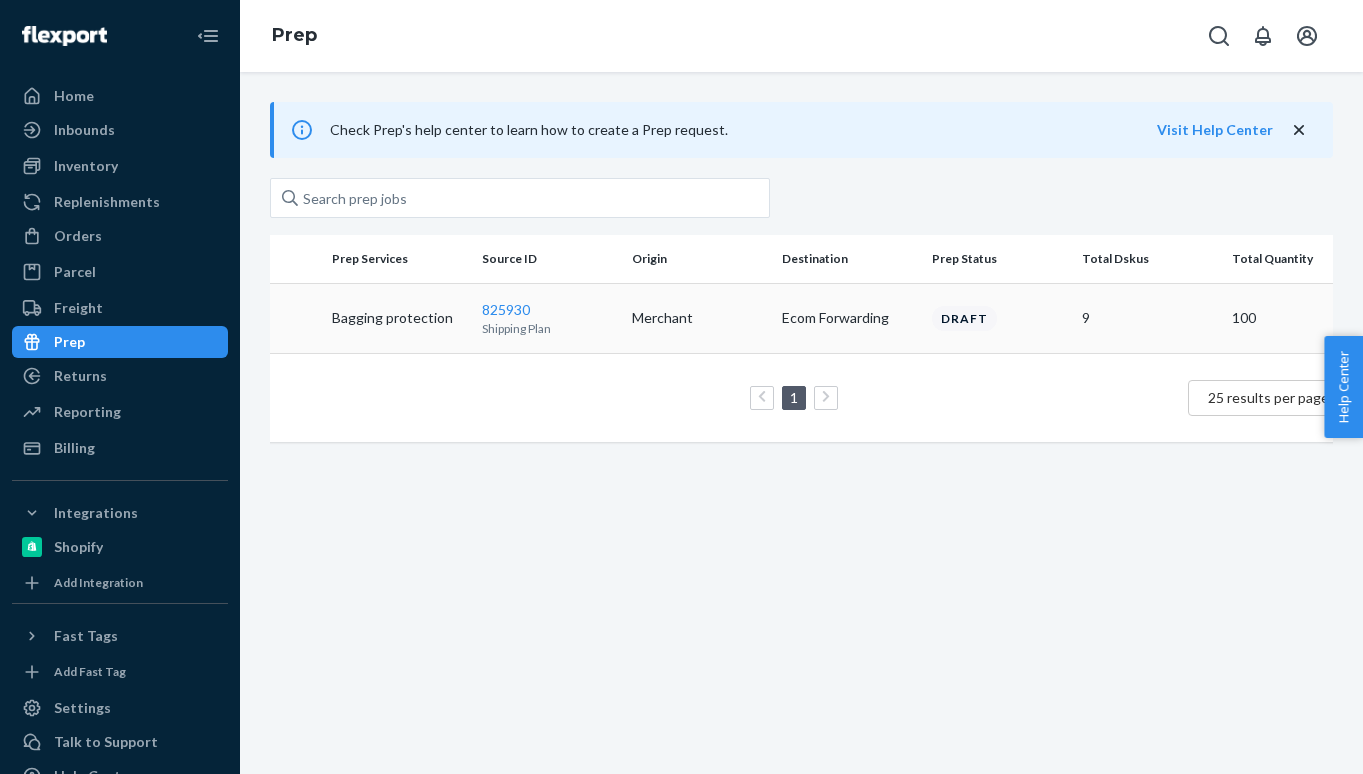 scroll, scrollTop: 0, scrollLeft: 0, axis: both 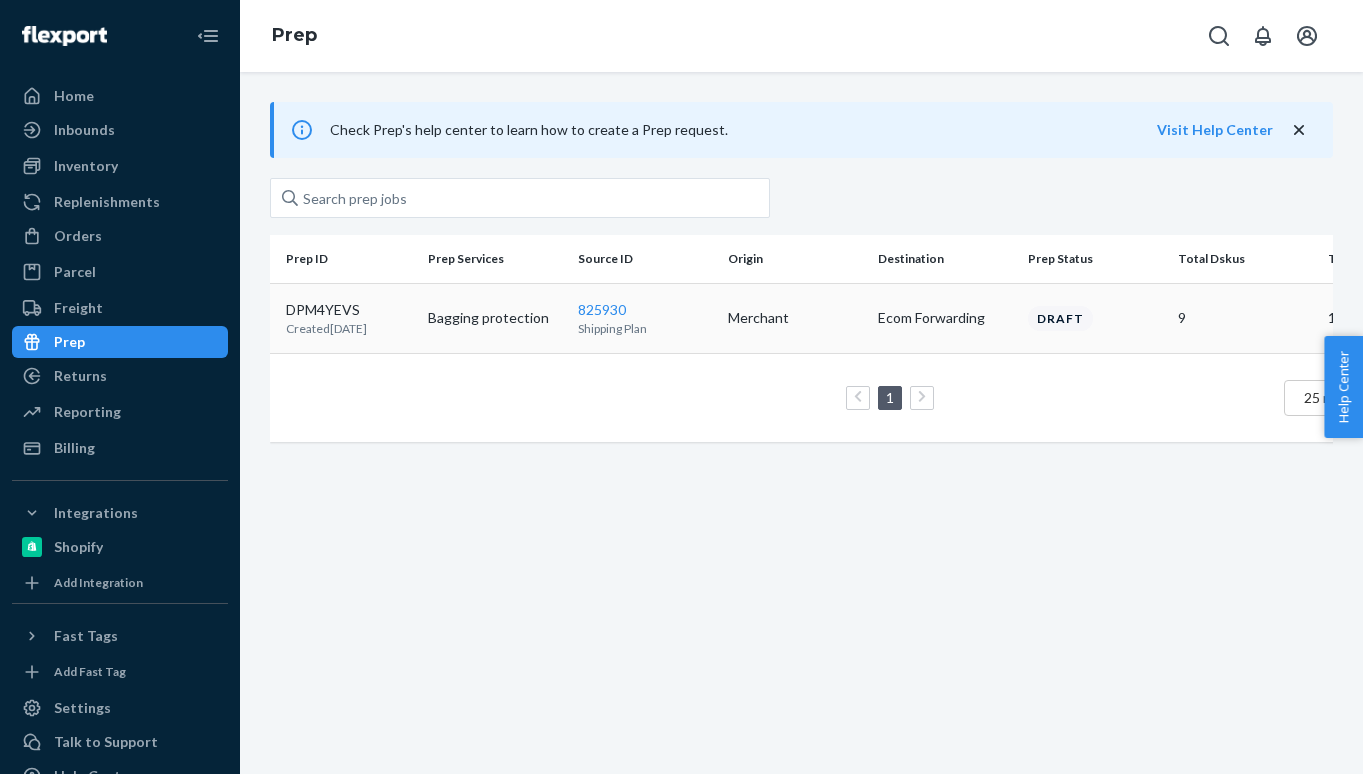 click on "Bagging protection" at bounding box center (495, 318) 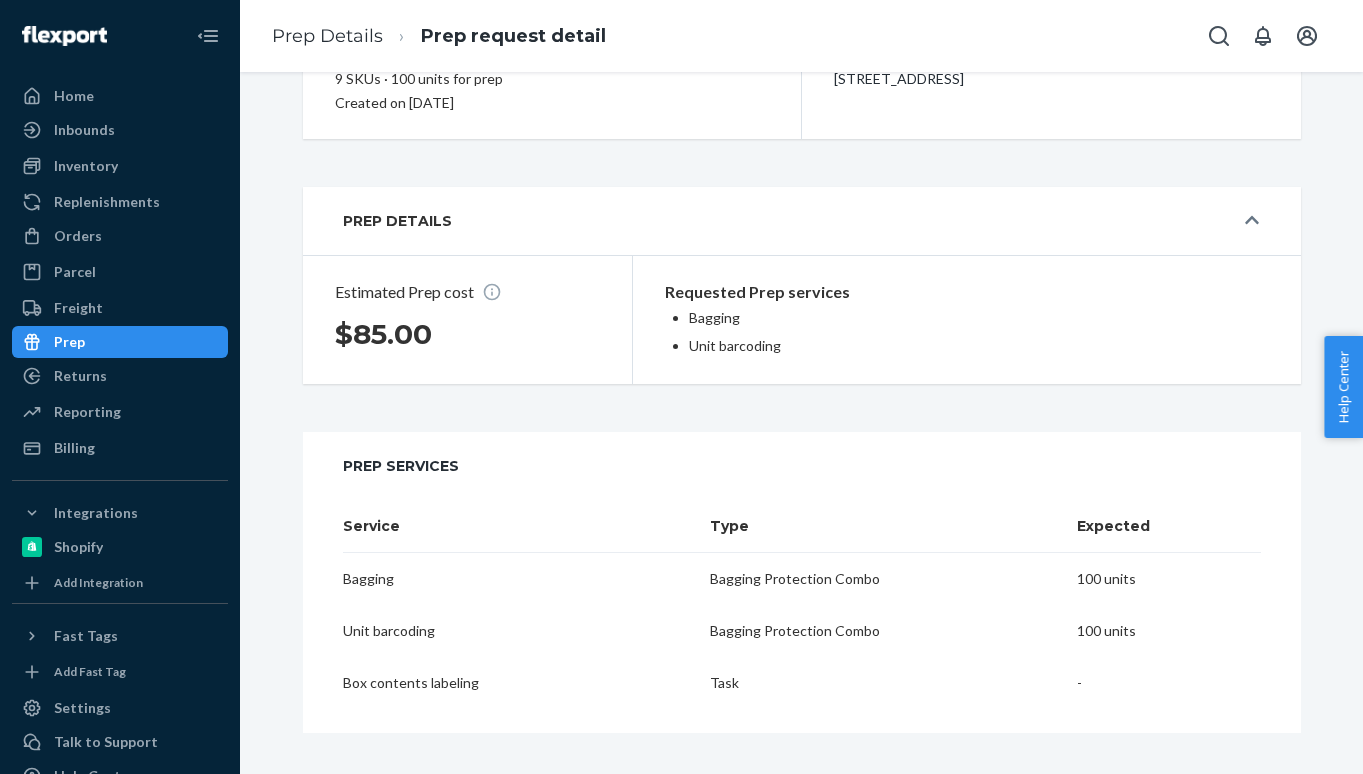scroll, scrollTop: 262, scrollLeft: 0, axis: vertical 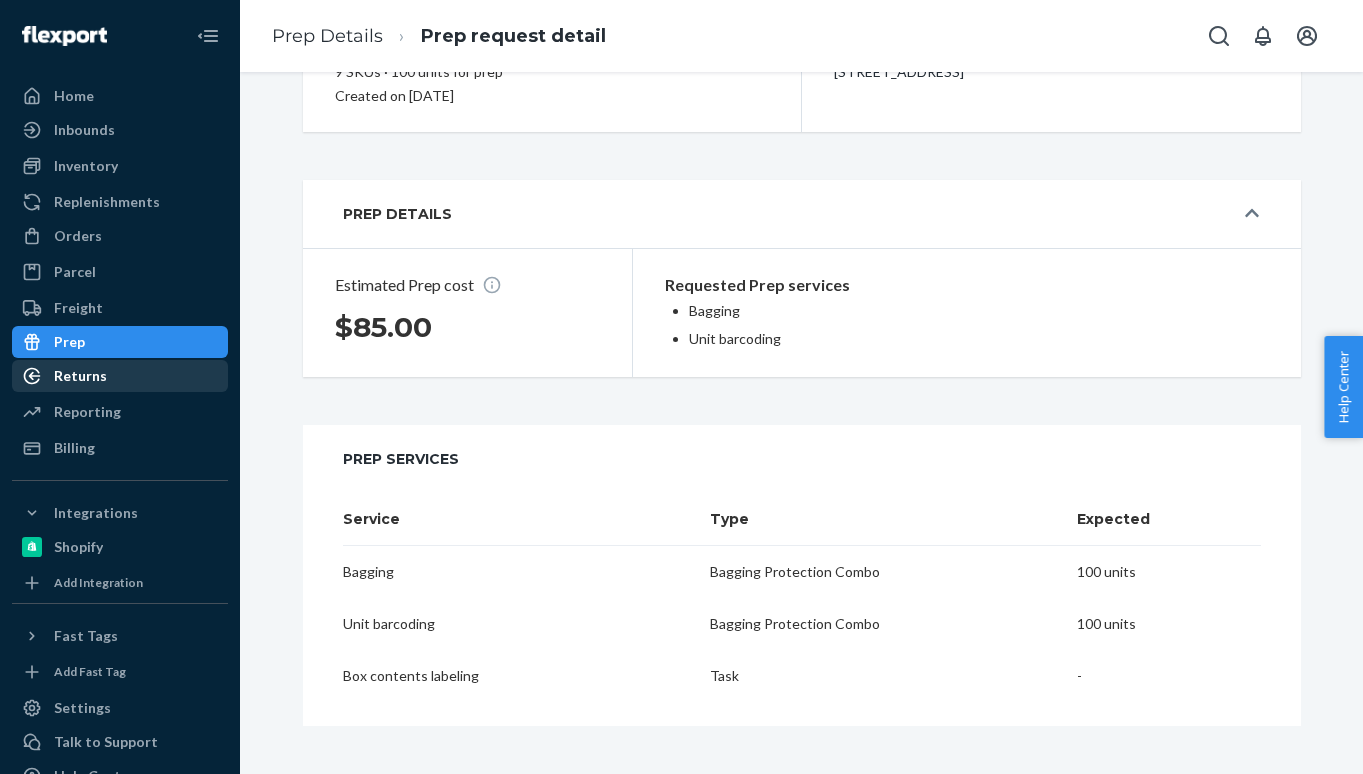 click on "Returns" at bounding box center [120, 376] 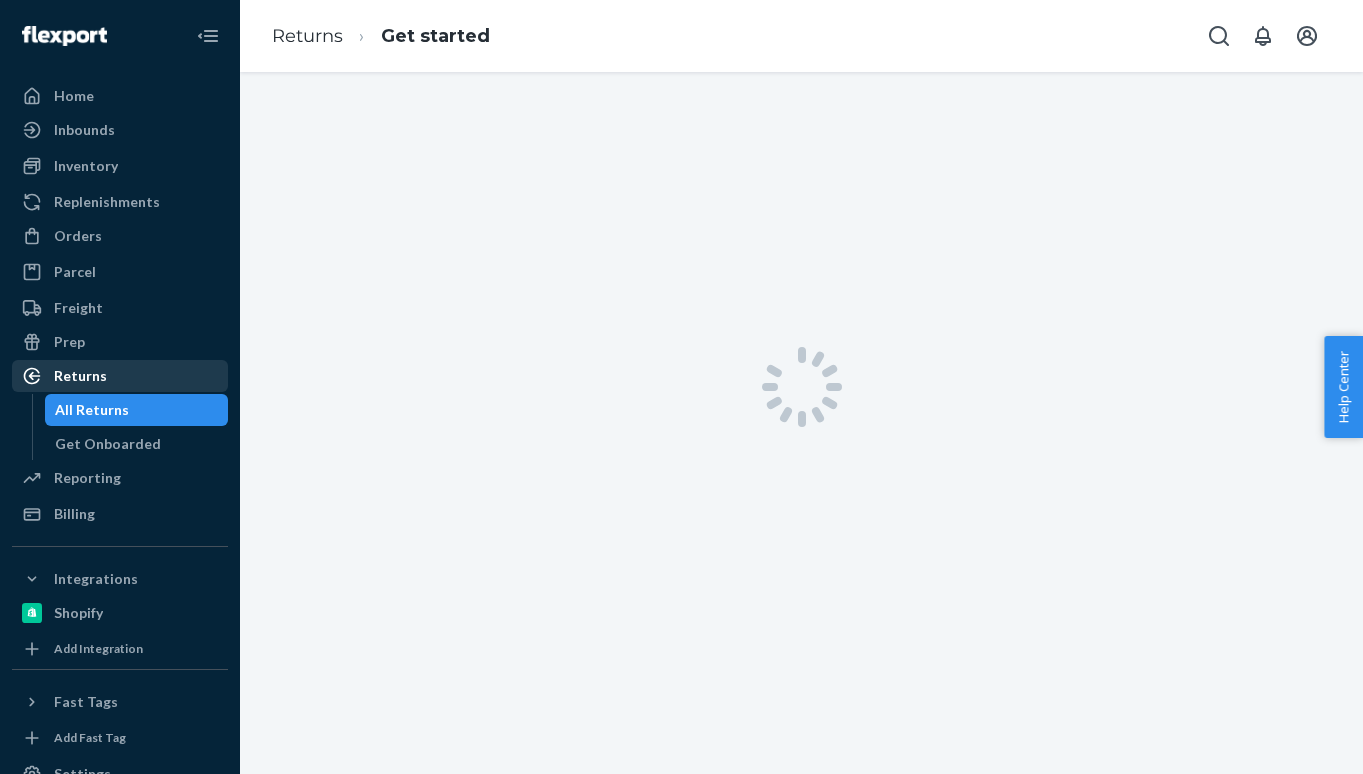scroll, scrollTop: 0, scrollLeft: 0, axis: both 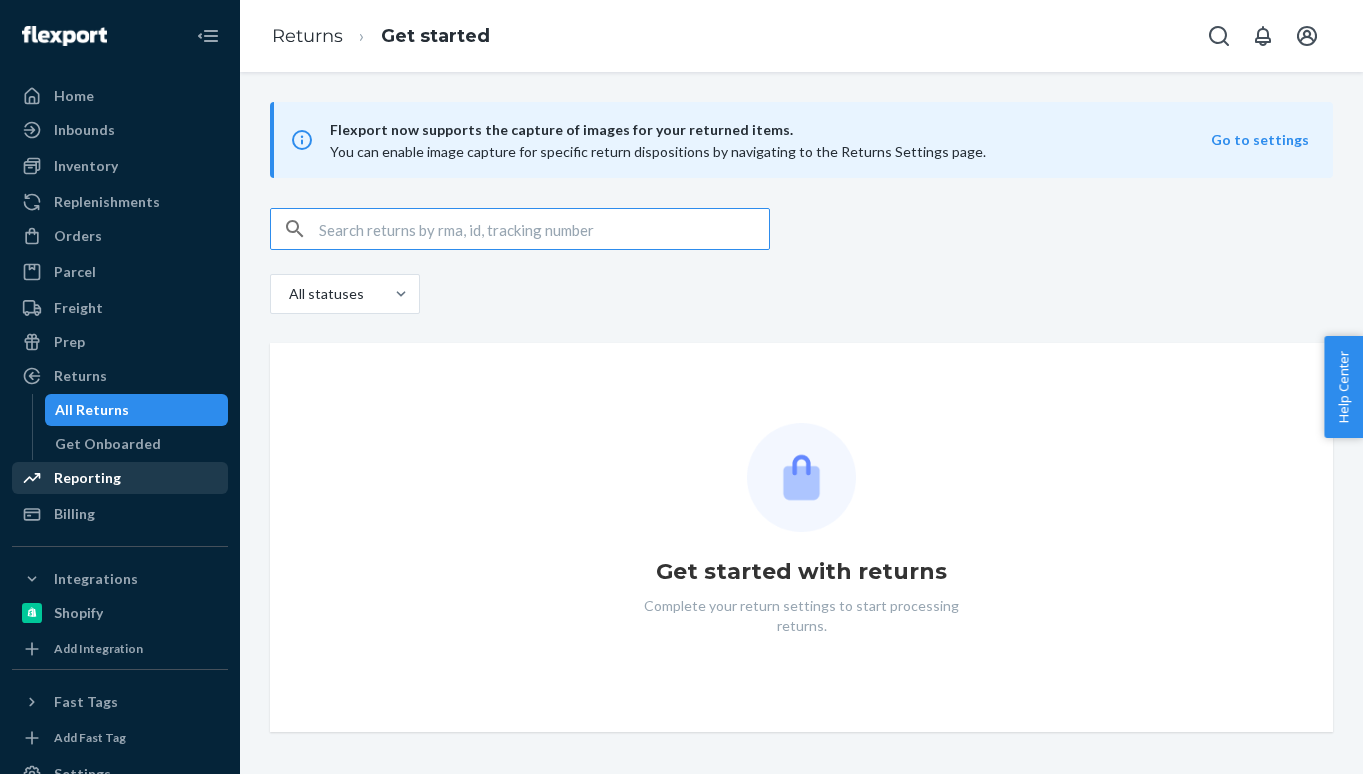 click on "Reporting" at bounding box center (120, 478) 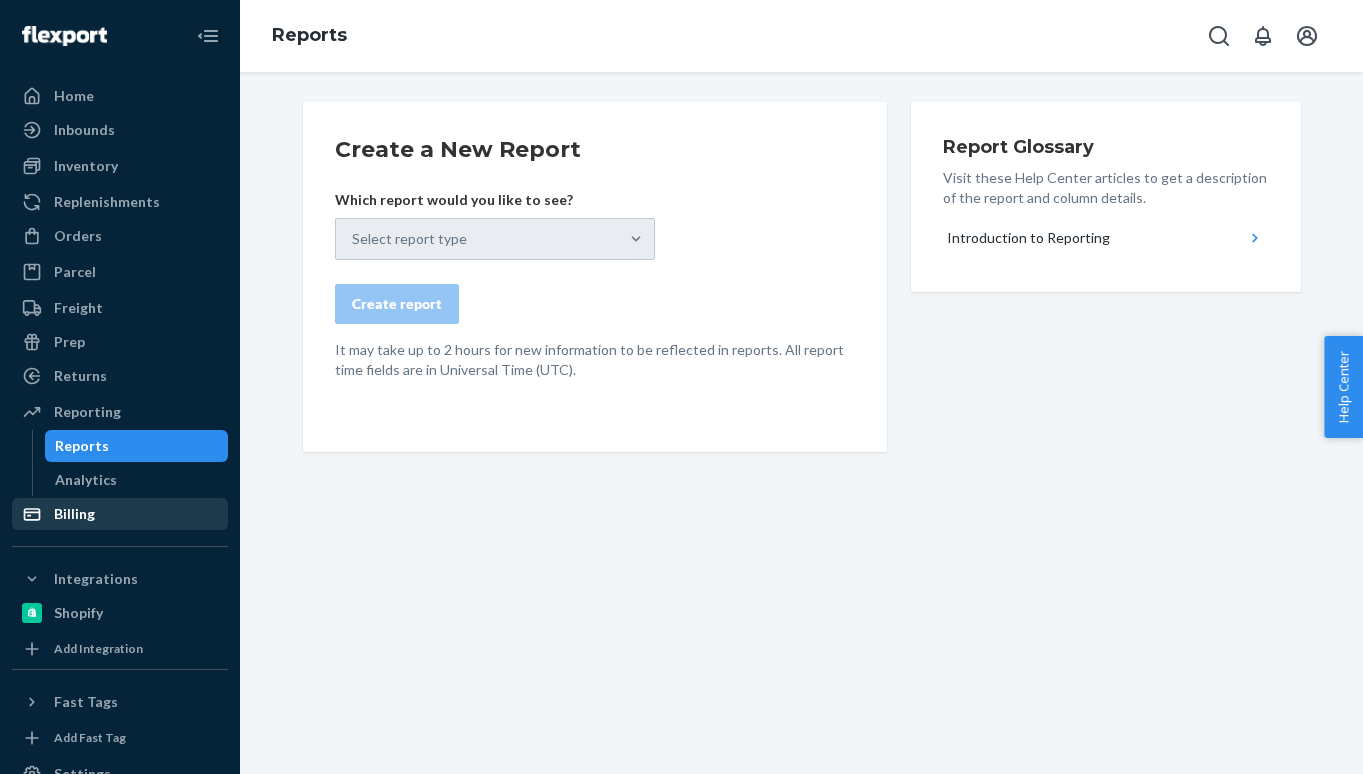 click on "Billing" at bounding box center [120, 514] 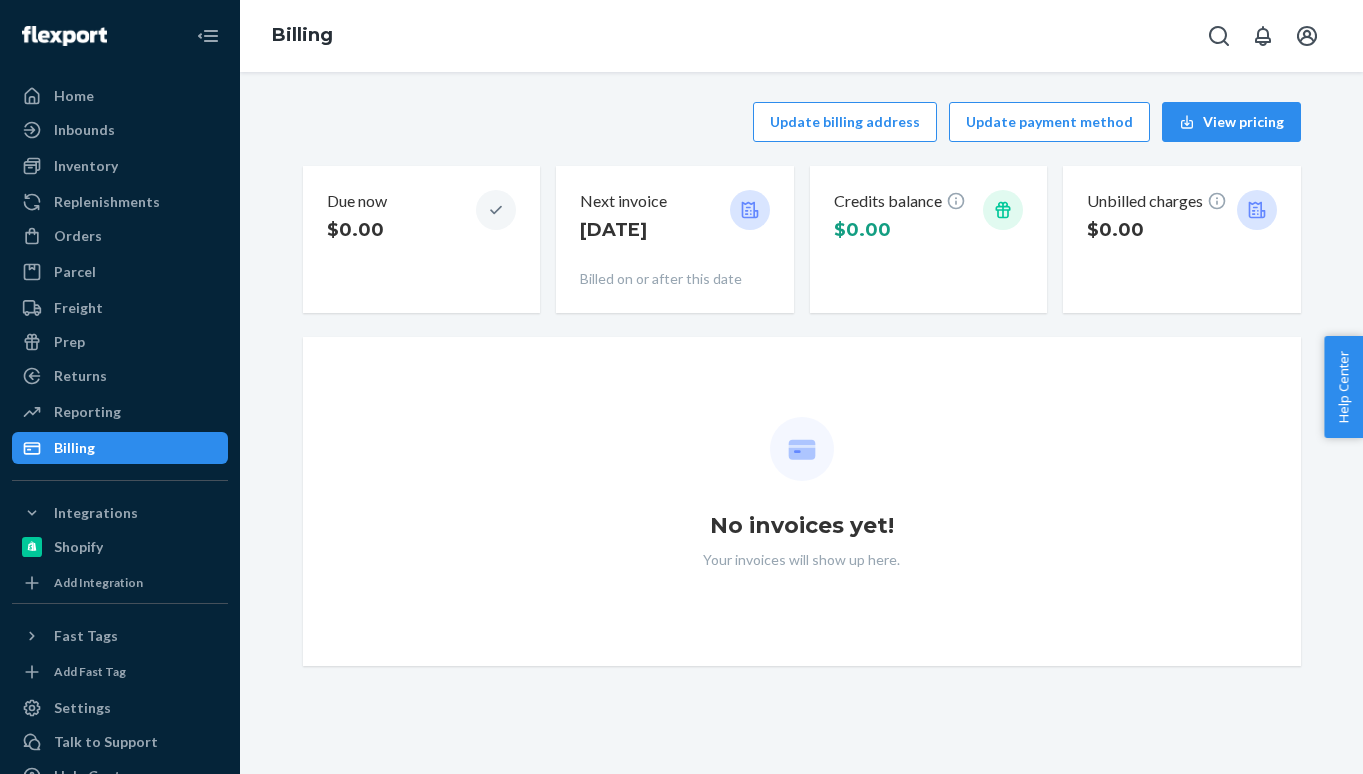 click on "Update billing address Update payment method View pricing Due now $0.00 Next invoice [DATE] Billed on or after this date Credits balance $0.00 Unbilled charges $0.00 No invoices yet! Your invoices will show up here." at bounding box center [801, 384] 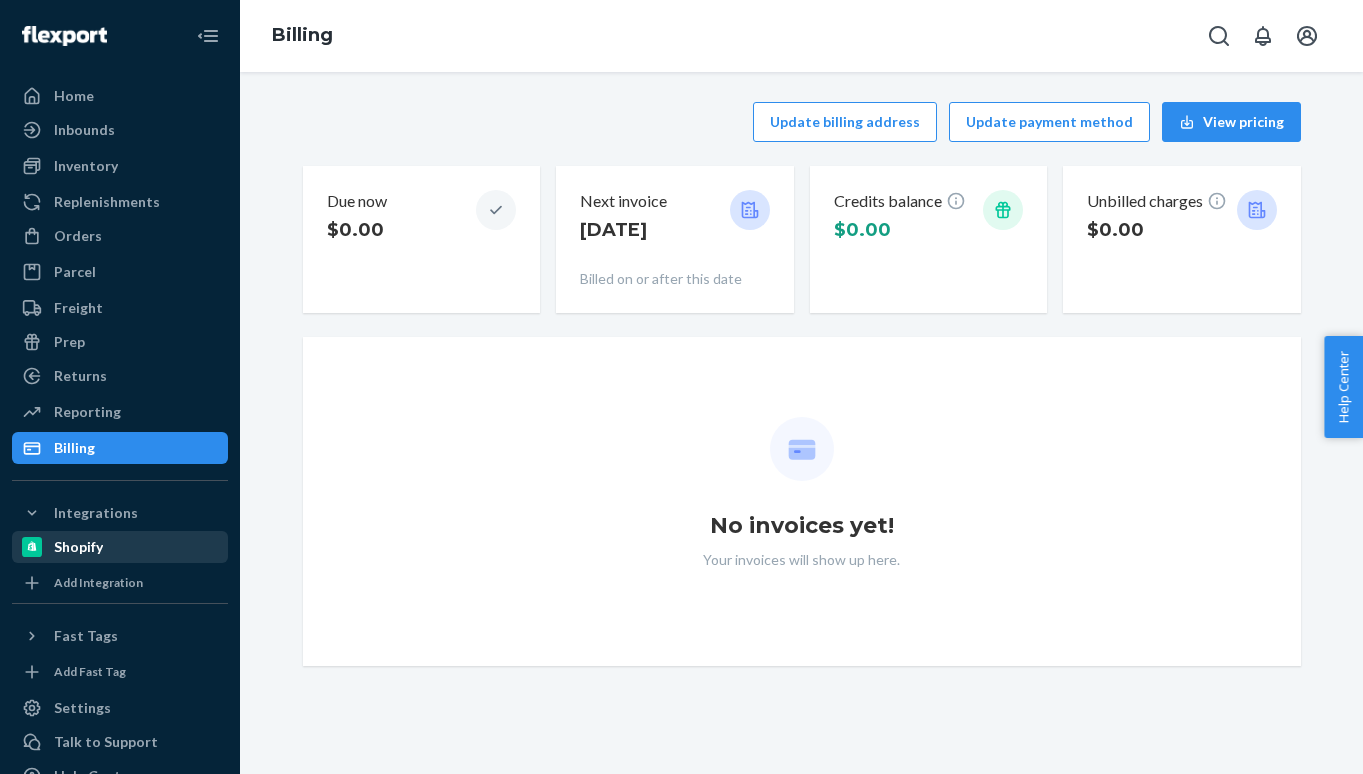 click on "Shopify" at bounding box center (78, 547) 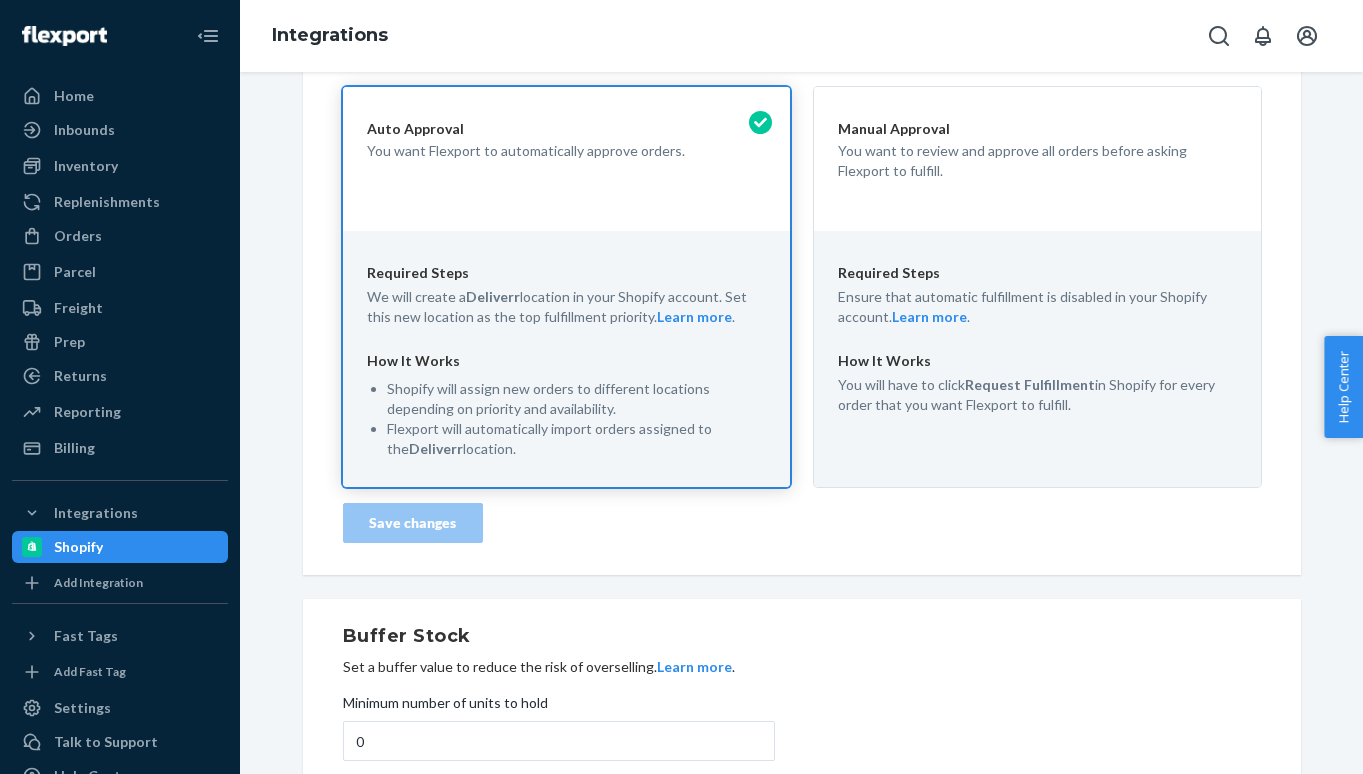scroll, scrollTop: 726, scrollLeft: 0, axis: vertical 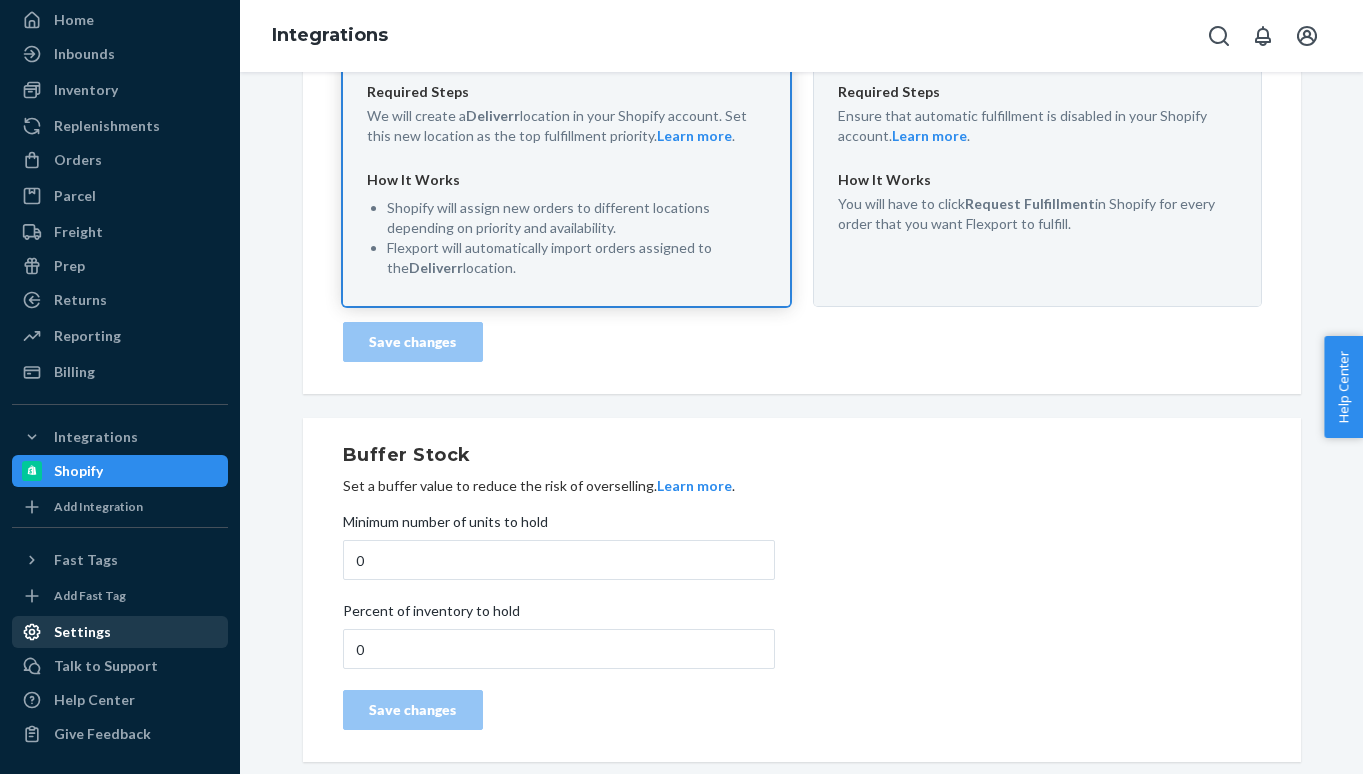 click on "Settings" at bounding box center (82, 632) 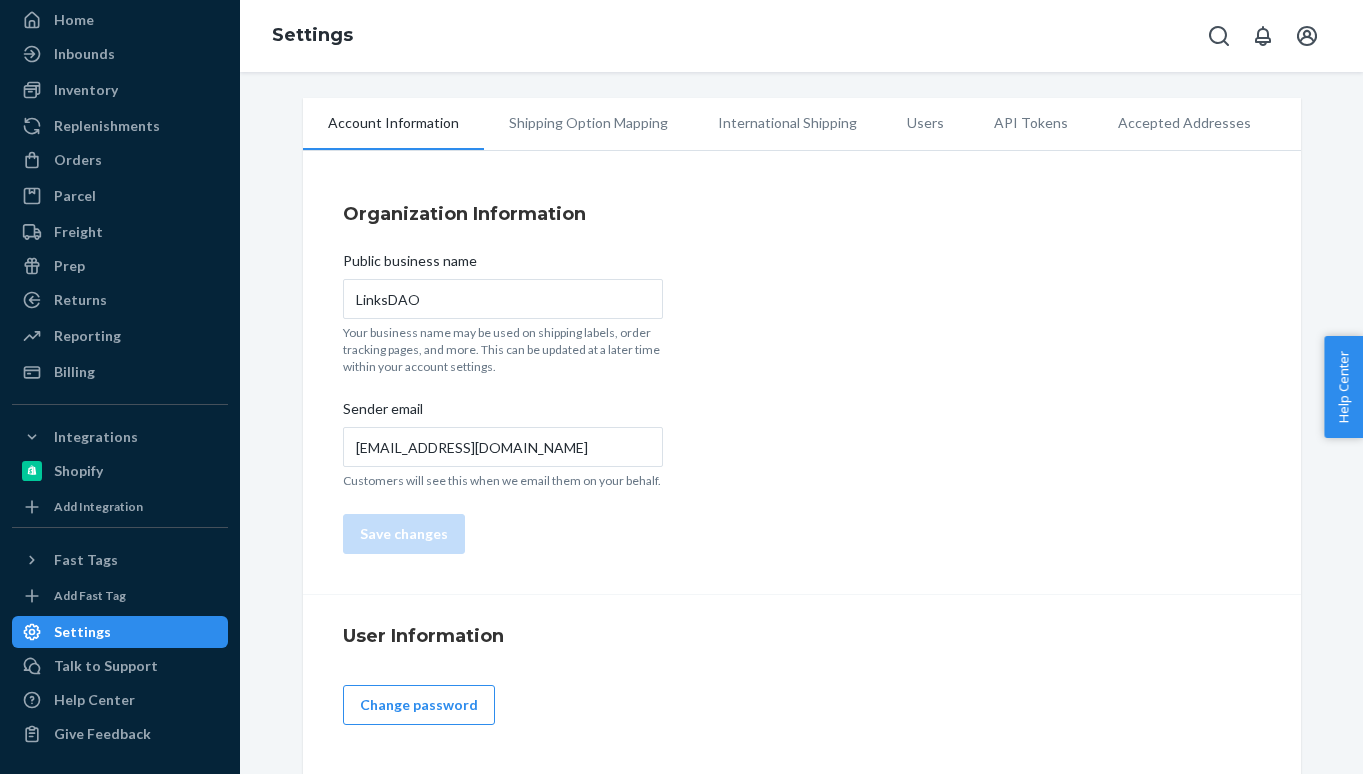 scroll, scrollTop: 0, scrollLeft: 0, axis: both 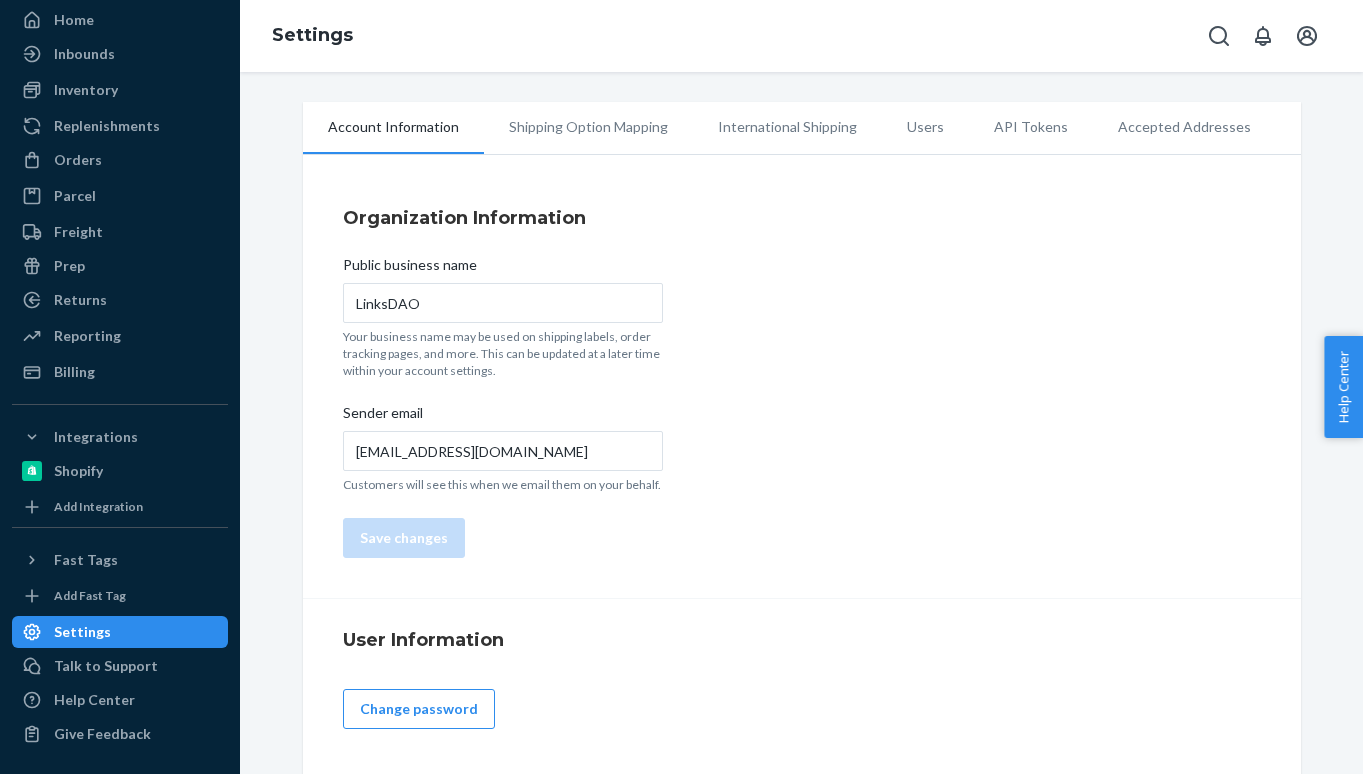 click on "Shipping Option Mapping" at bounding box center [588, 127] 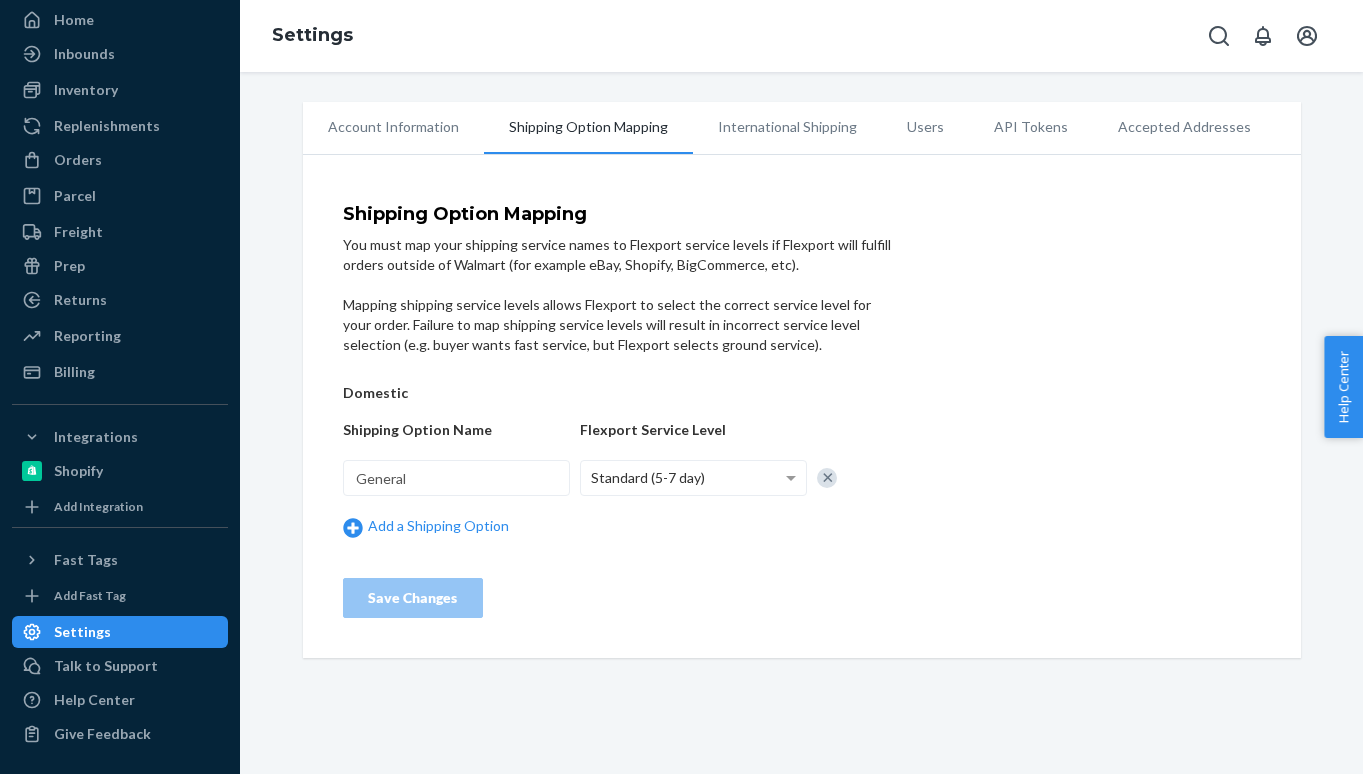 click on "Account Information" at bounding box center [393, 127] 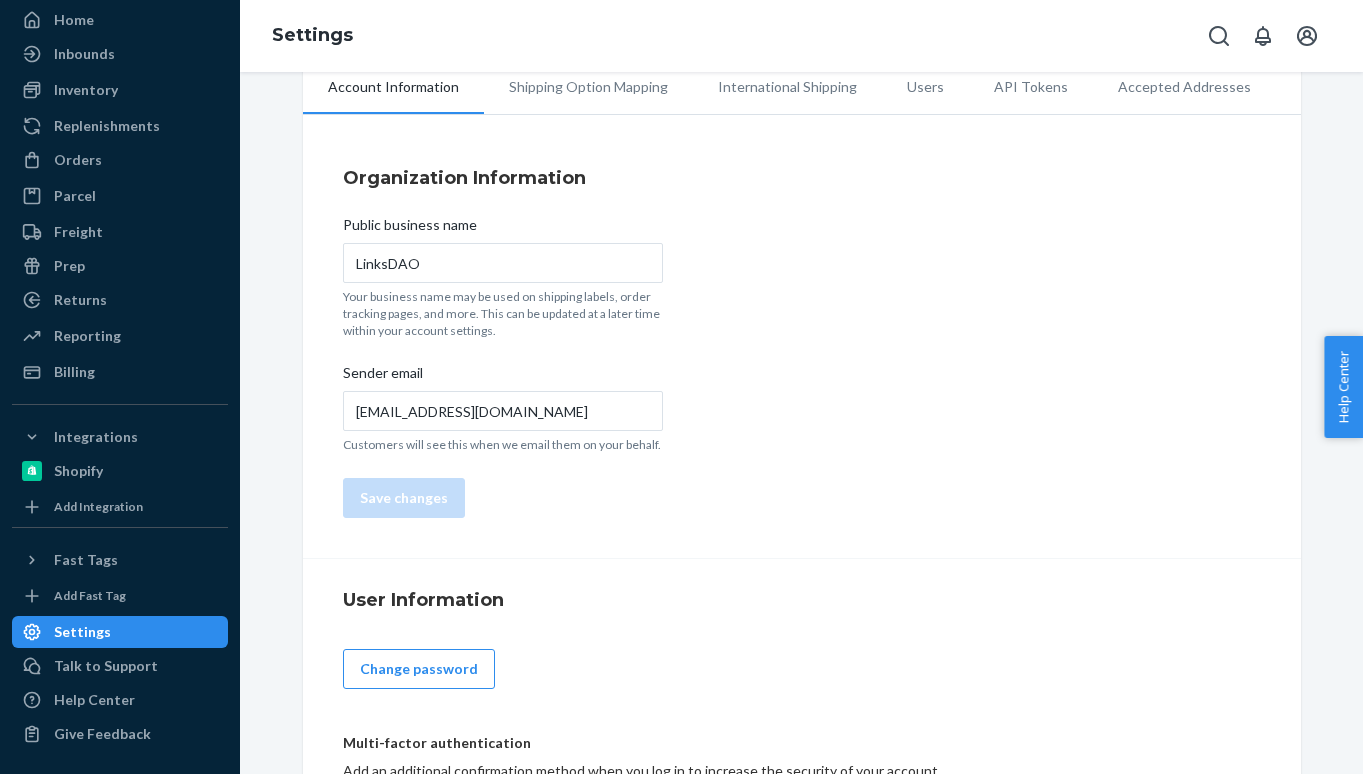 scroll, scrollTop: 0, scrollLeft: 0, axis: both 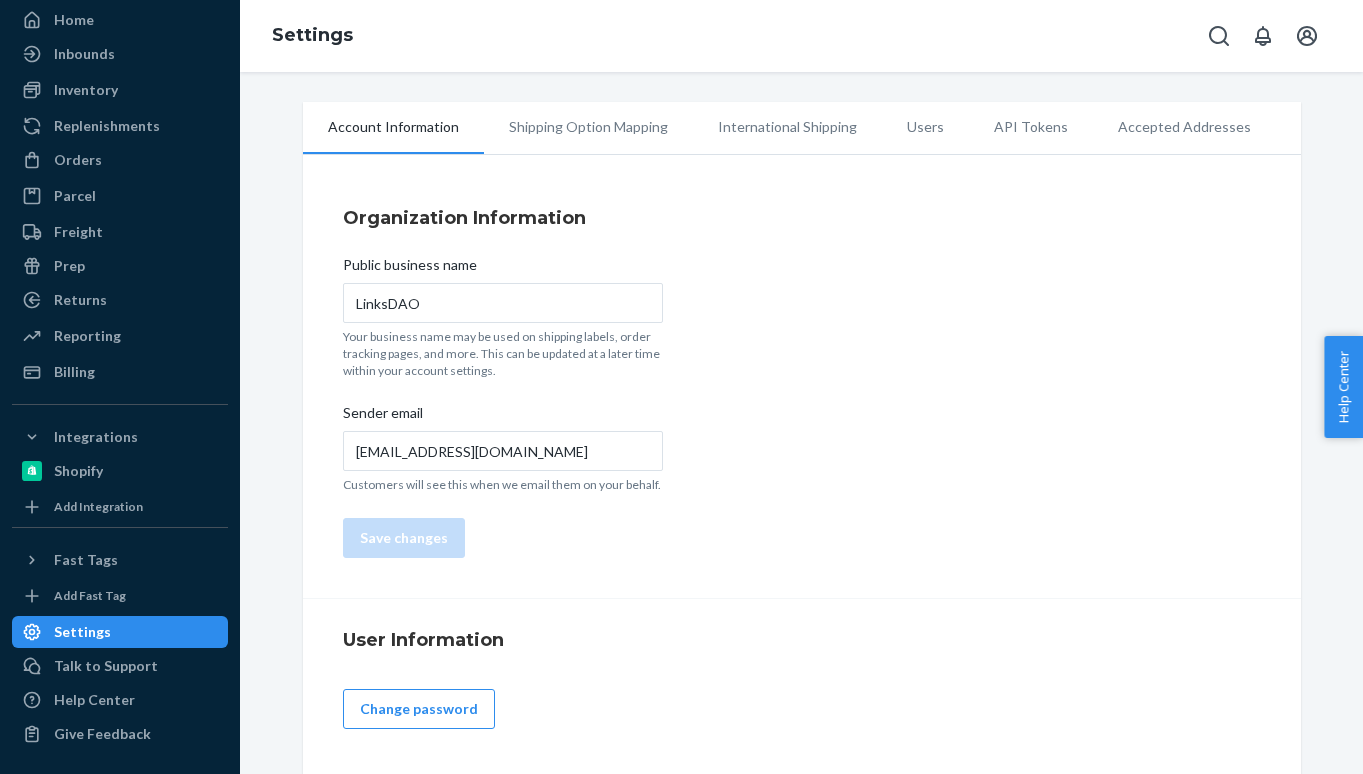 click on "International Shipping" at bounding box center (787, 127) 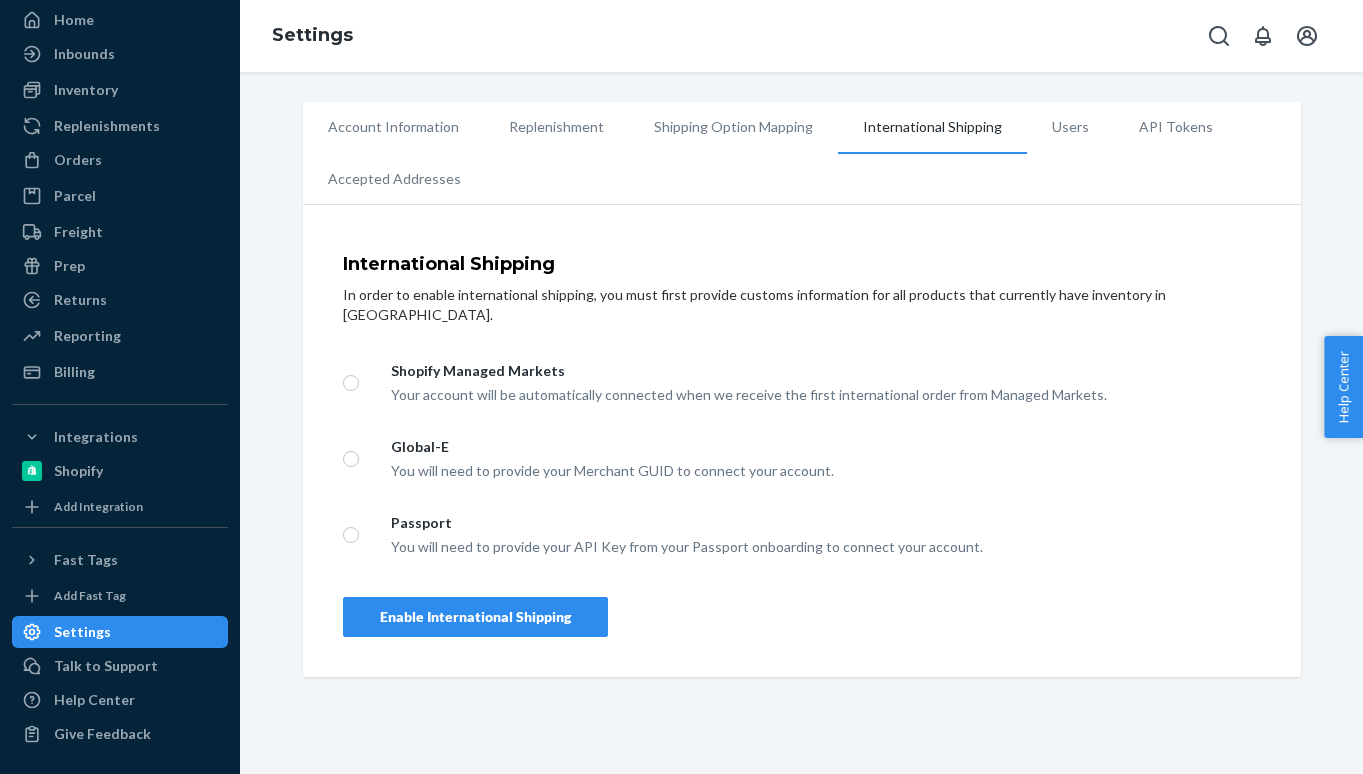 click on "Shipping Option Mapping" at bounding box center [733, 127] 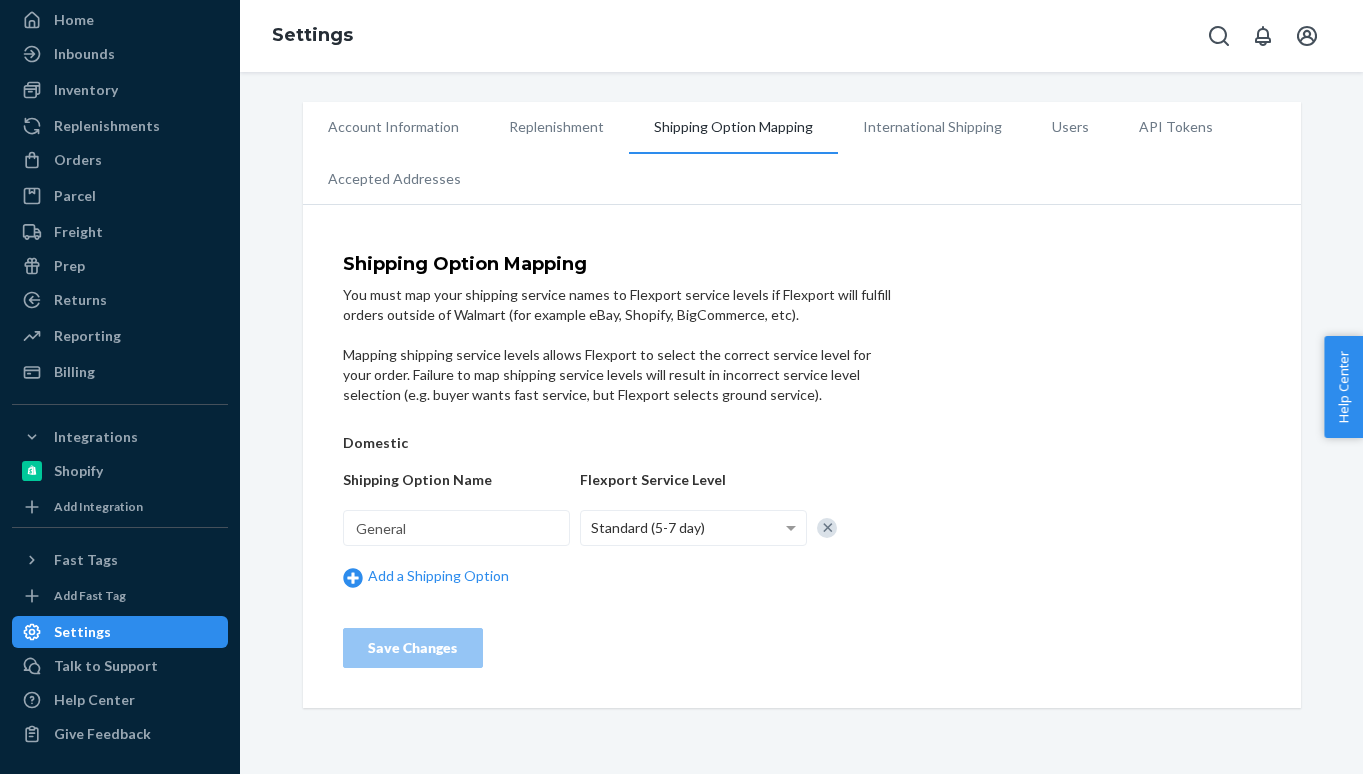 click on "Users" at bounding box center (1070, 127) 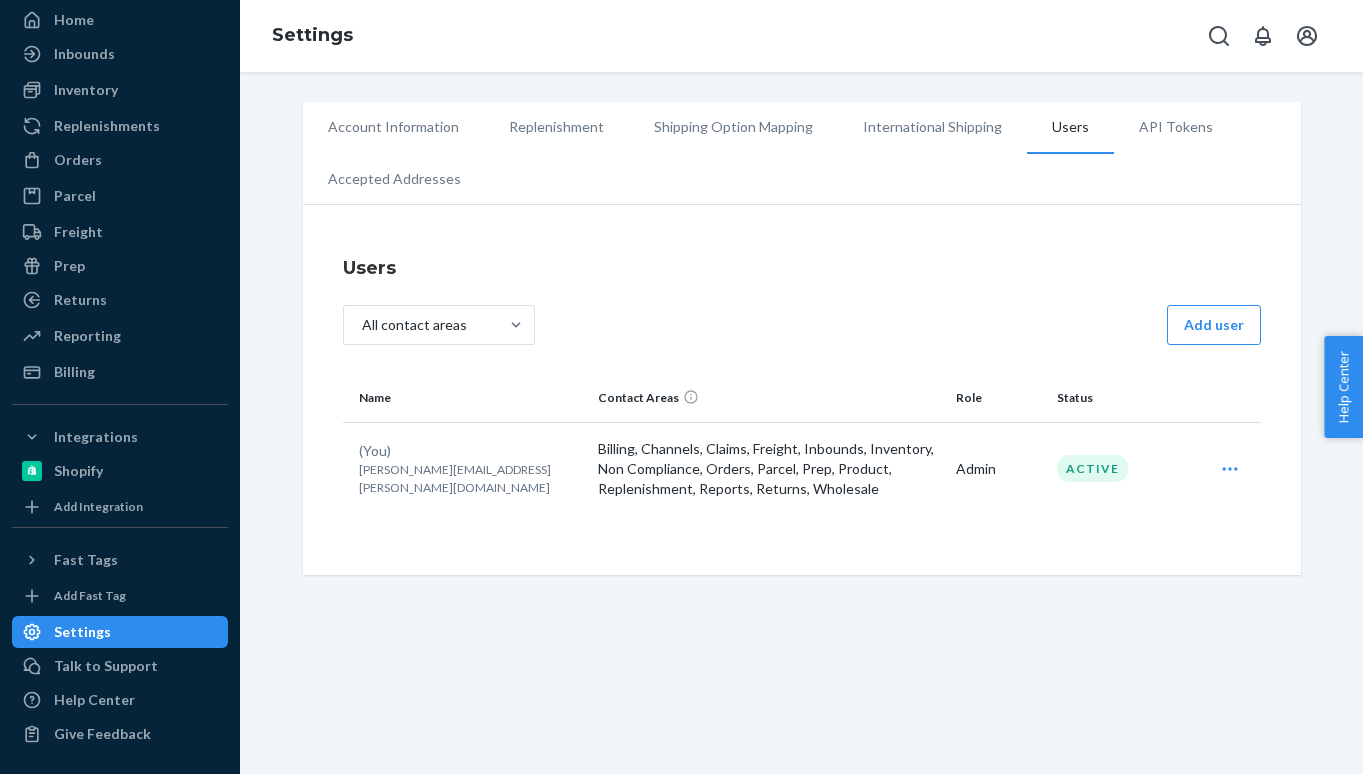 click on "API Tokens" at bounding box center [1176, 127] 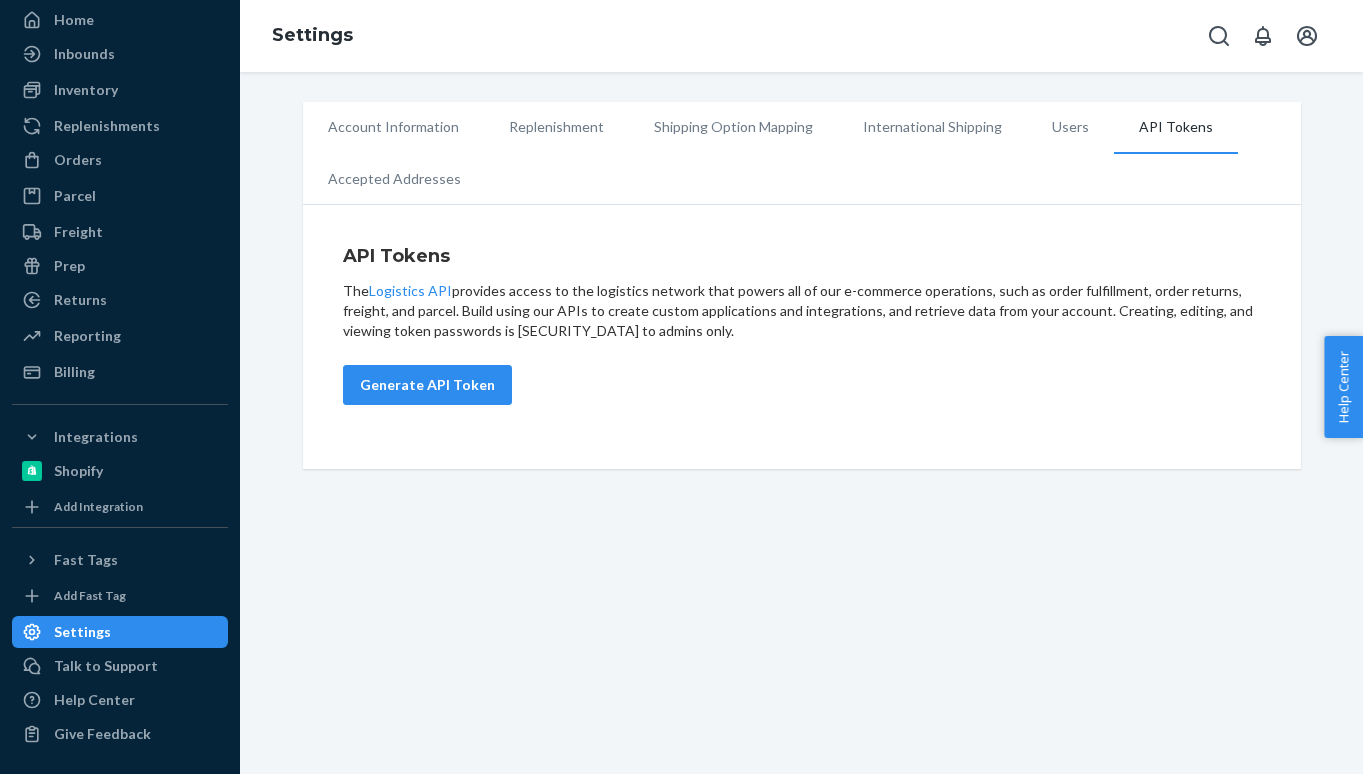 click on "Accepted Addresses" at bounding box center (394, 179) 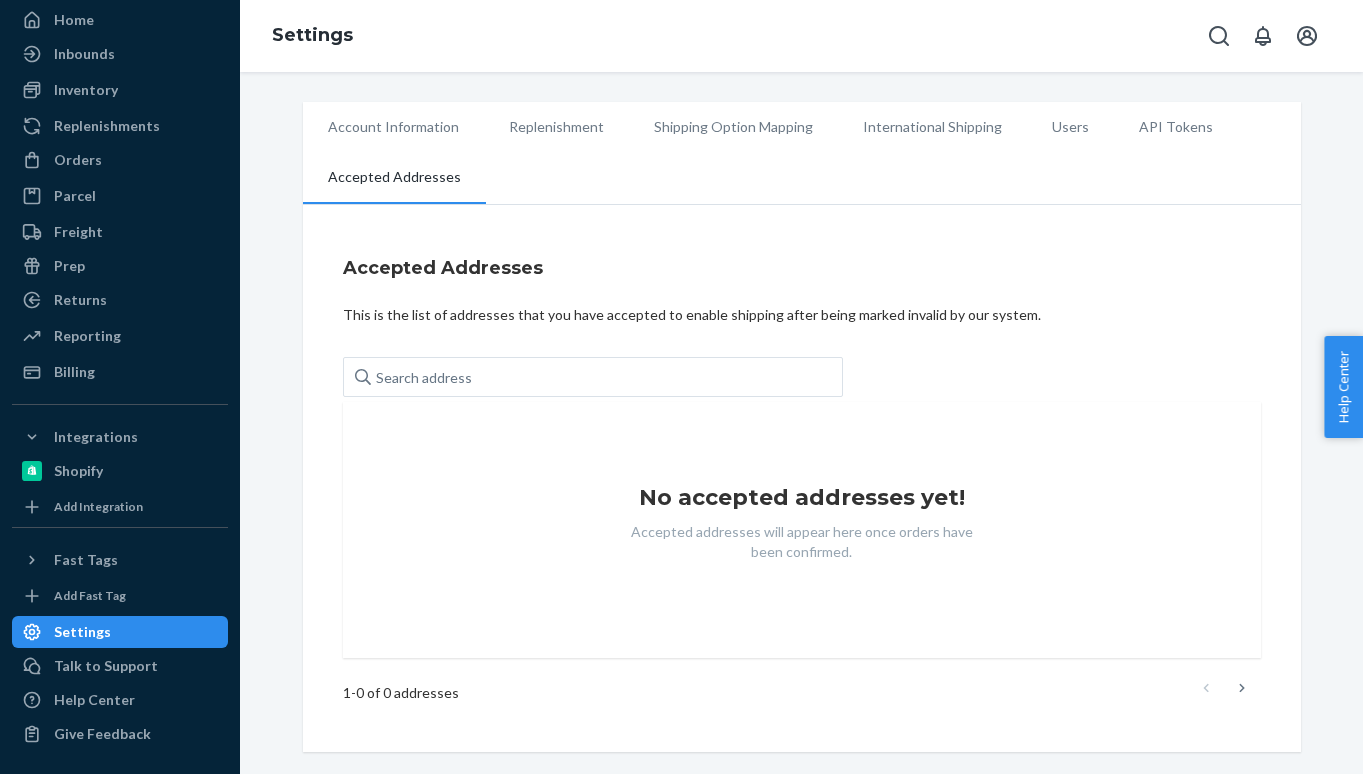 click on "Users" at bounding box center [1070, 127] 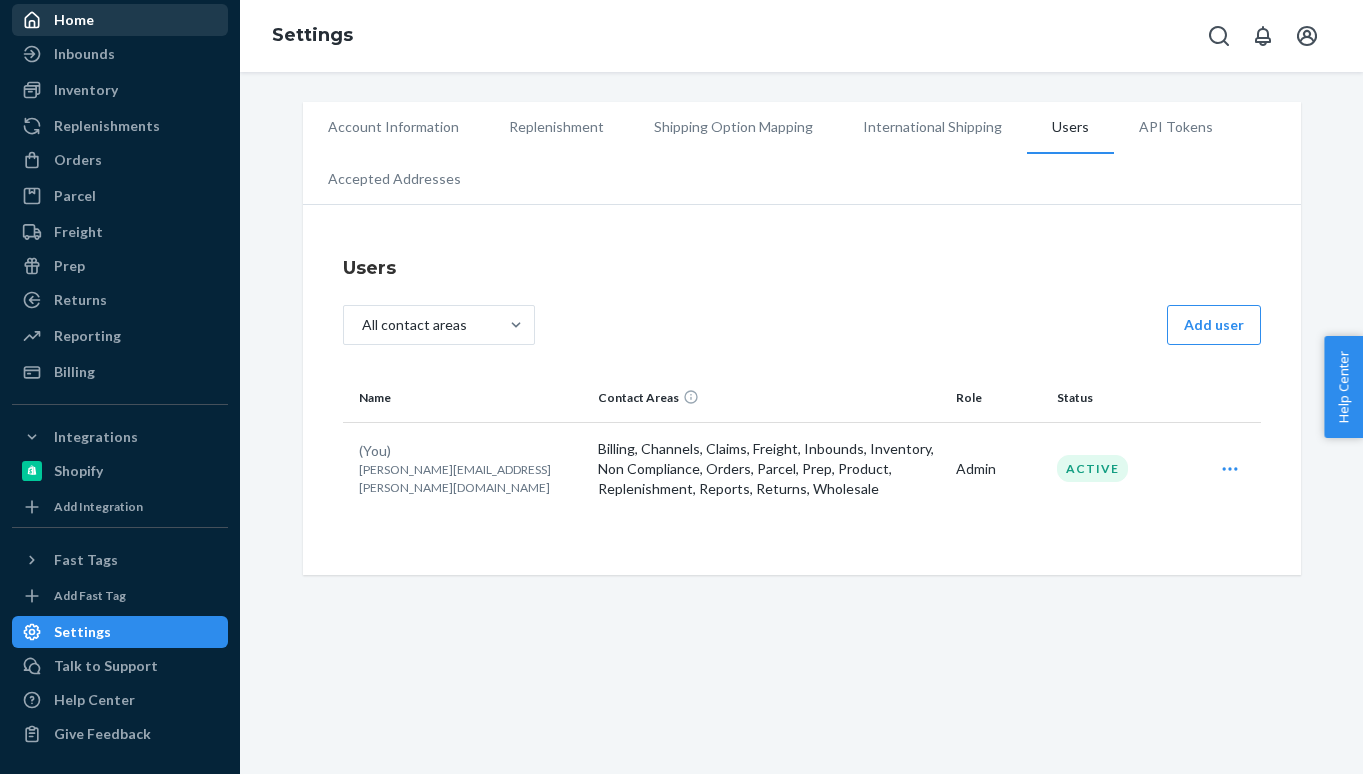 click on "Home" at bounding box center [74, 20] 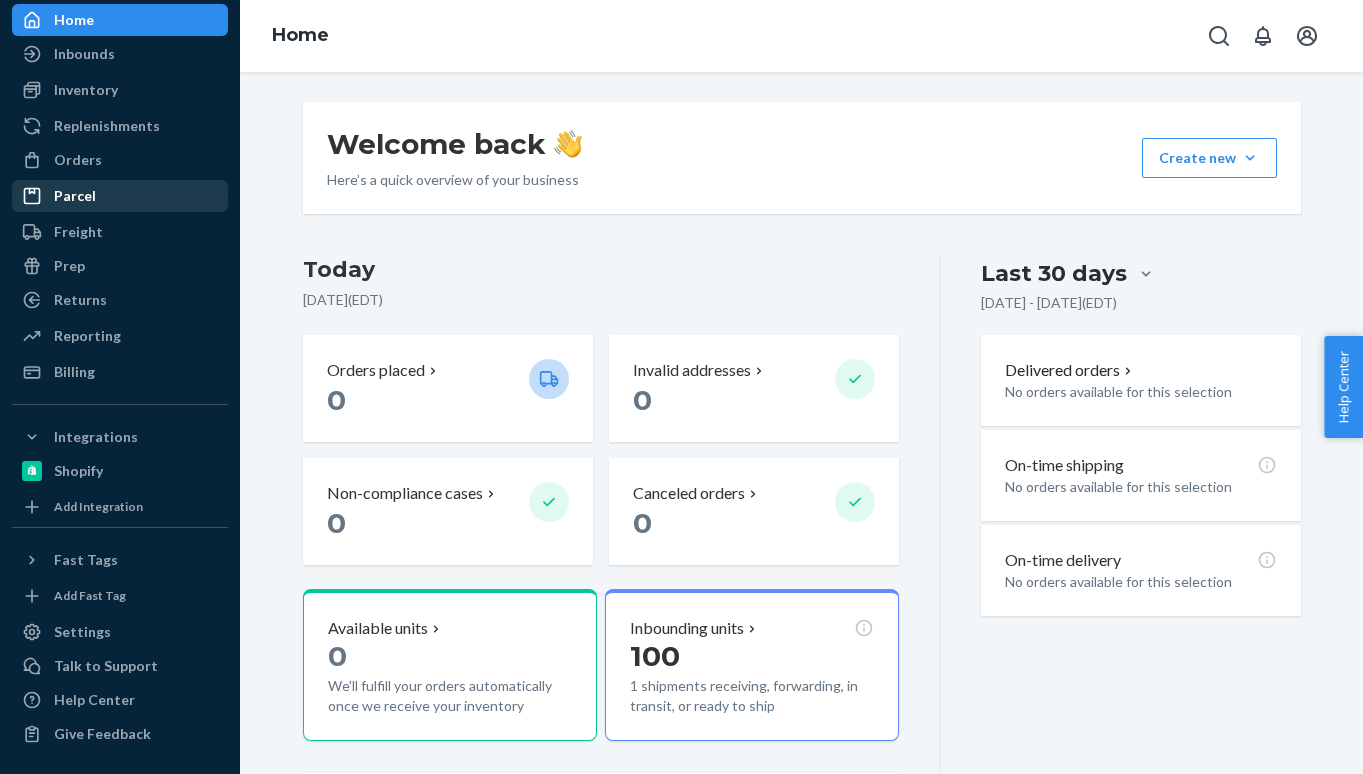 scroll, scrollTop: 0, scrollLeft: 0, axis: both 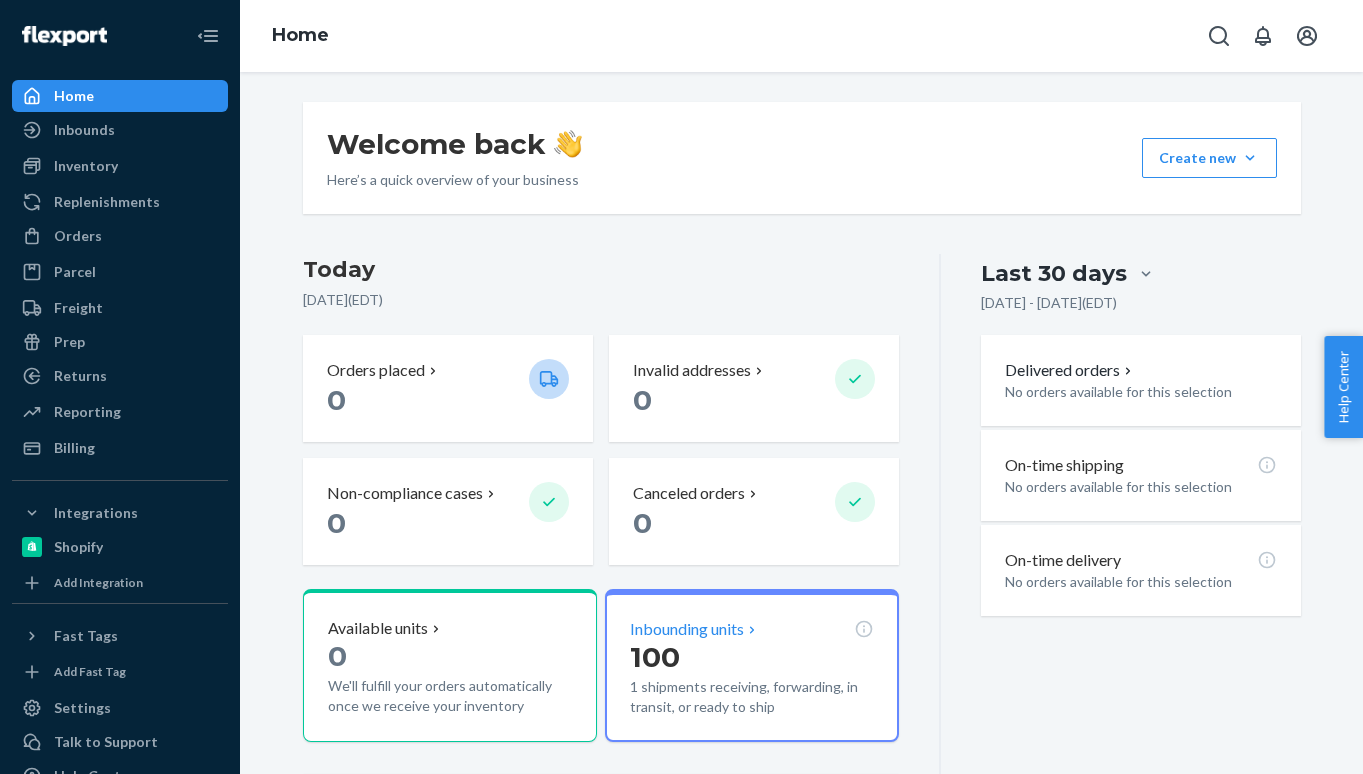 click on "100" at bounding box center (752, 657) 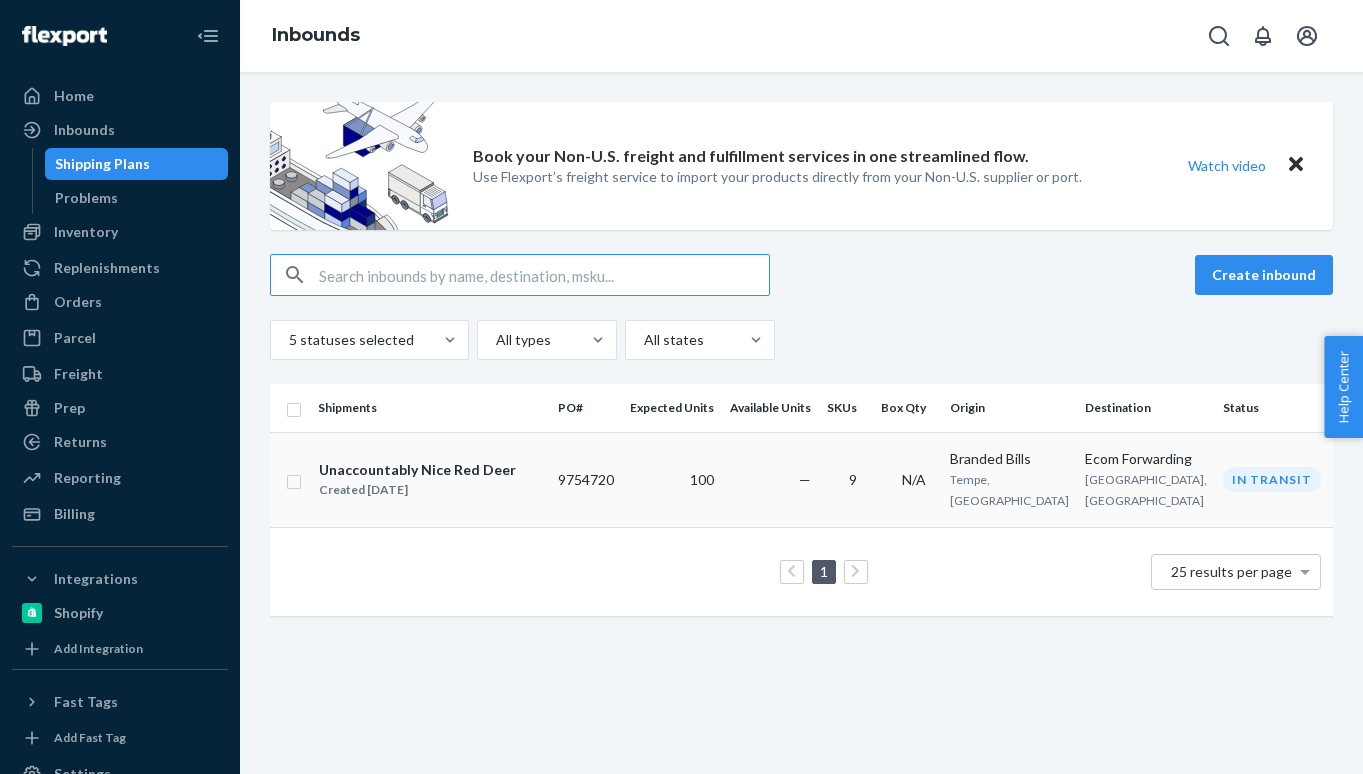 click on "Unaccountably Nice Red Deer" at bounding box center (417, 470) 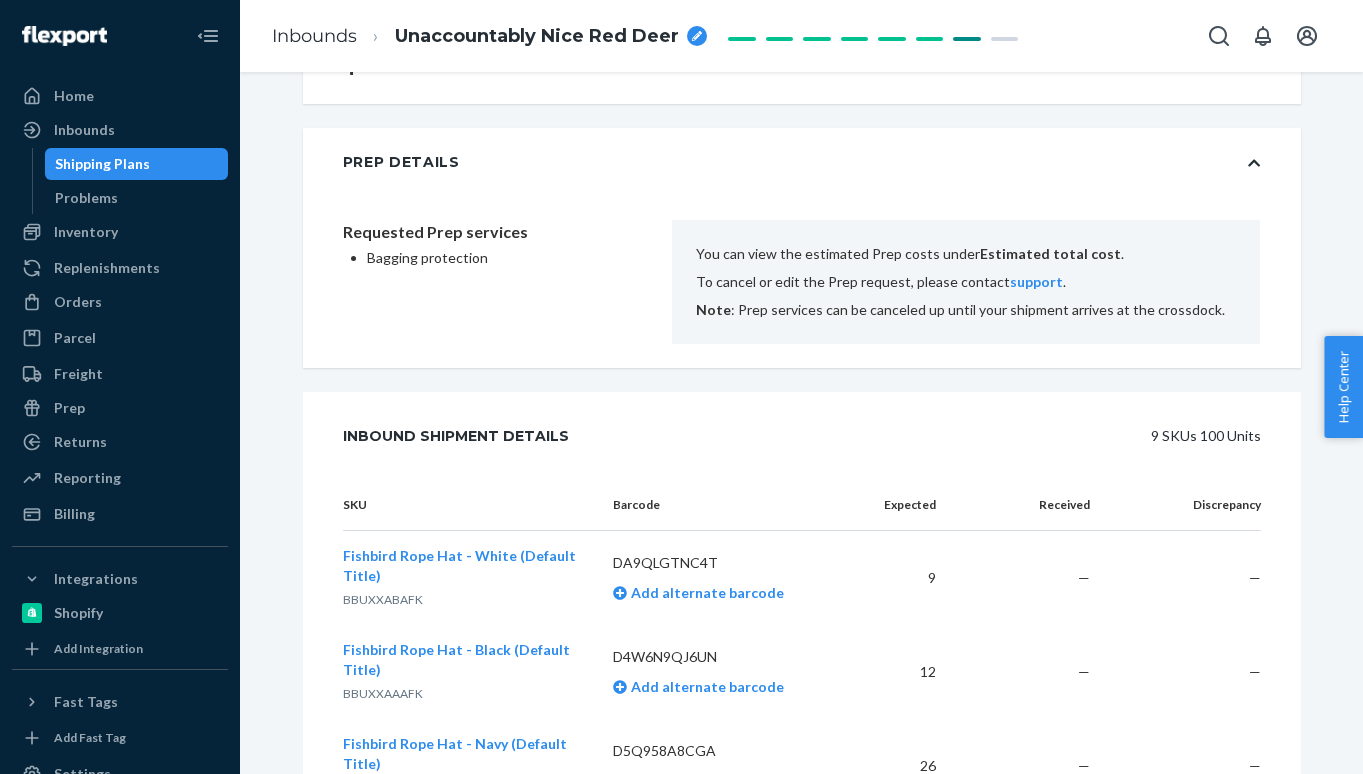 scroll, scrollTop: 495, scrollLeft: 0, axis: vertical 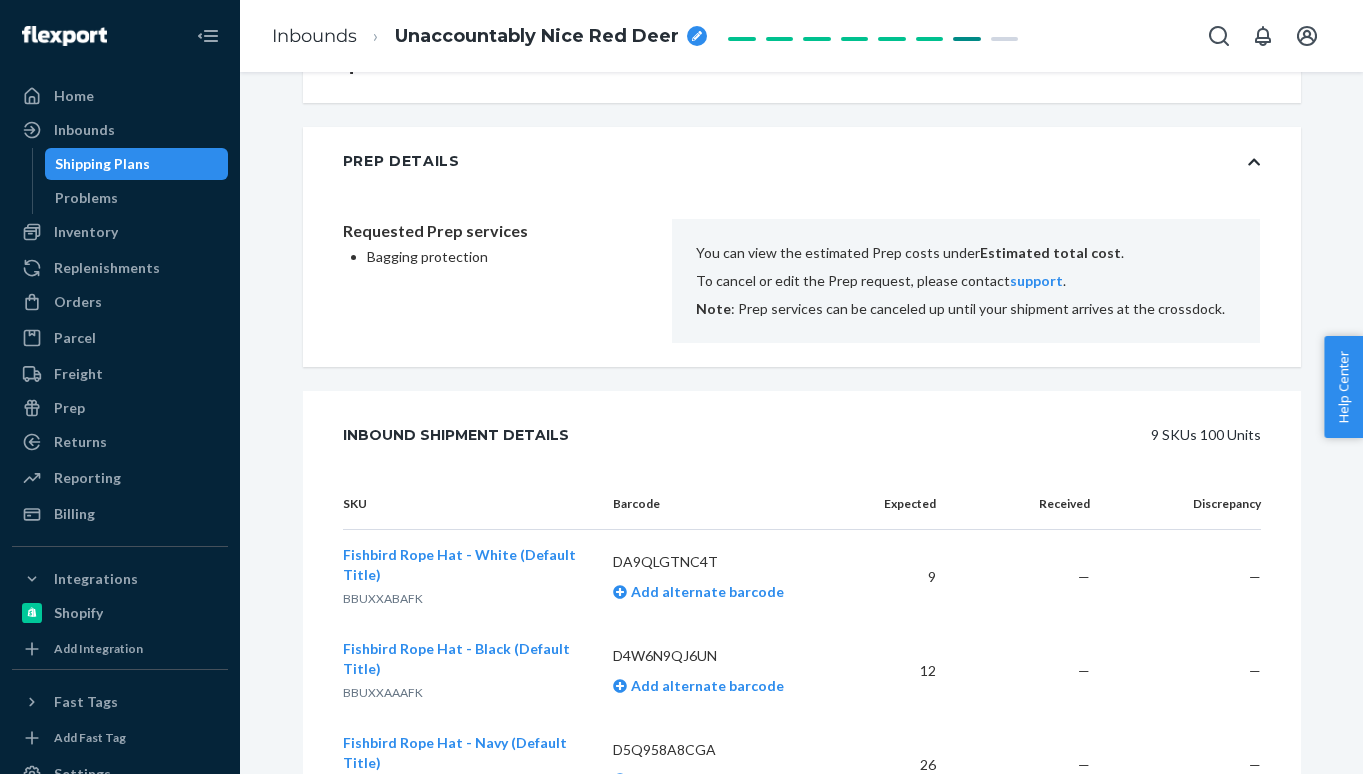 click on "Shipment Confirmation Estimated total cost $85.00 Prep Details Requested Prep services Bagging protection You can view the estimated Prep costs under  Estimated total cost . To cancel or edit the Prep request, please contact  support . Note : Prep services can be canceled up until your shipment arrives at the crossdock. Inbound Shipment Details 9   SKUs   100   Units SKU Barcode Expected Received Discrepancy Fishbird Rope Hat - White (Default Title) BBUXXABAFK DA9QLGTNC4T Add alternate barcode 9 — — Fishbird Rope Hat - Black (Default Title) BBUXXAAAFK D4W6N9QJ6UN Add alternate barcode 12 — — Fishbird Rope Hat - Navy (Default Title) BBUXXAZAFK D5Q958A8CGA Add alternate barcode 26 — — $LINKS Rope Hat - White (Default Title) BBUXXABAFL DHM2M8VZ77F Add alternate barcode 6 — — $LINKS Rope Hat - Black (Default Title) BBUXXAAAFL DAEYFWFZPX6 Add alternate barcode 11 — — $LINKS Rope Hat - Navy (Default Title) BBUXXAZAFL D32NWEUQJDK Add alternate barcode 7 — — BBUXXAAAFM DTLT5HP4A5N 6 — — 12" at bounding box center [802, 1154] 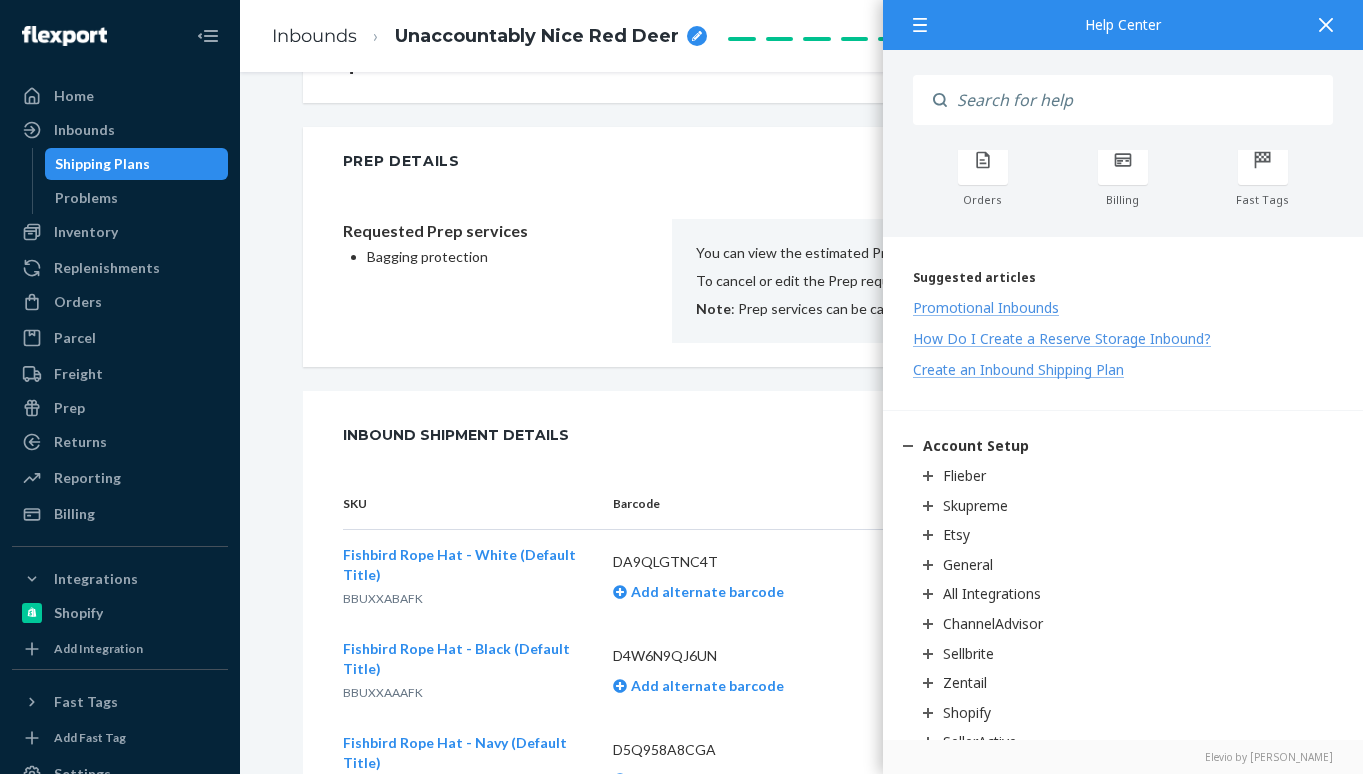 scroll, scrollTop: 0, scrollLeft: 0, axis: both 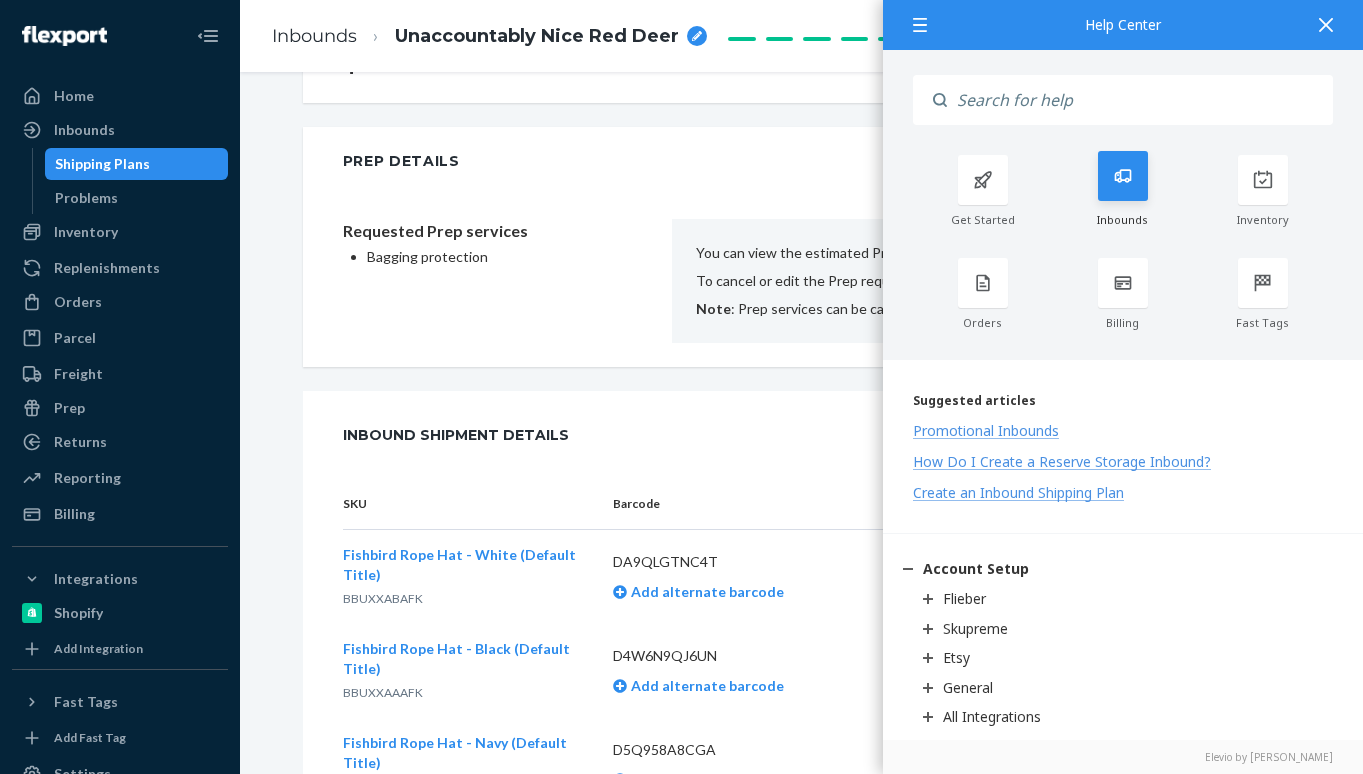 click 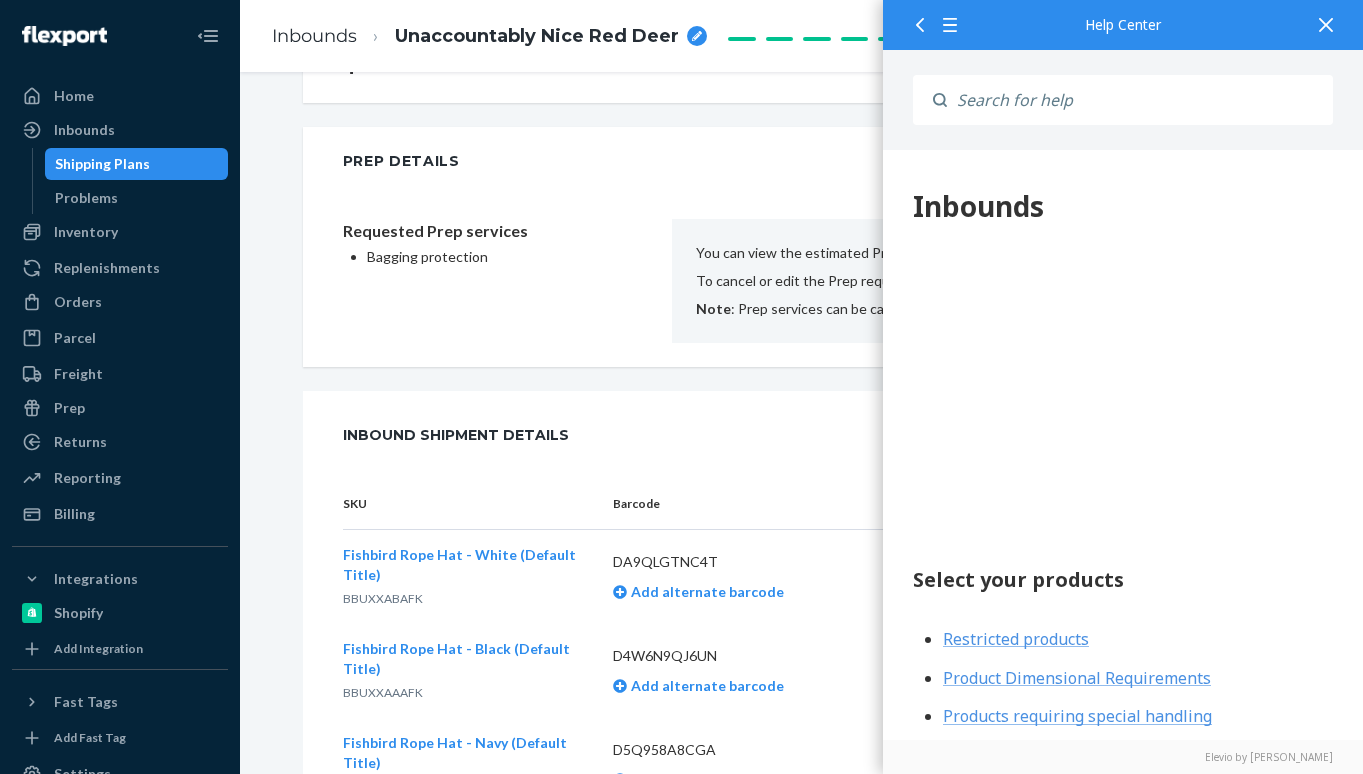 scroll, scrollTop: 0, scrollLeft: 0, axis: both 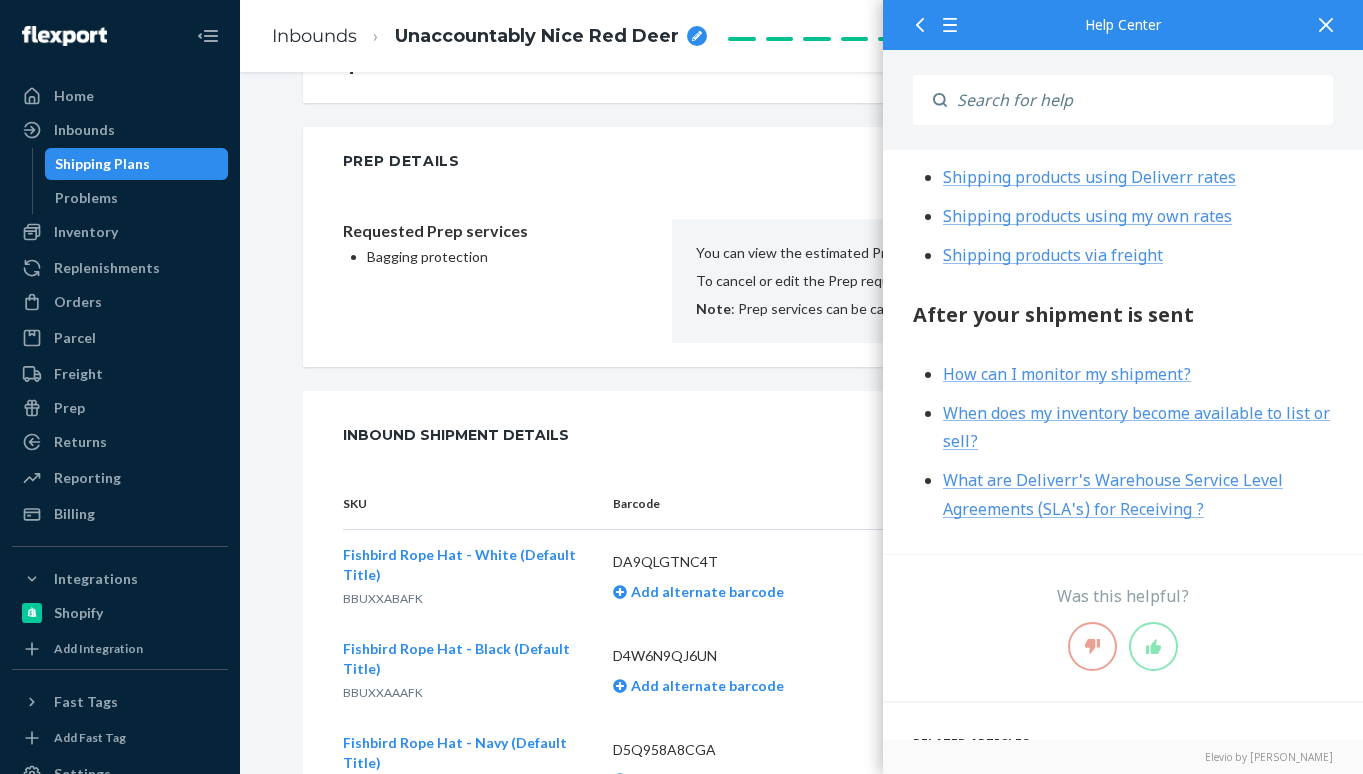 click on "What are Deliverr's Warehouse Service Level Agreements (SLA's) for Receiving ?" at bounding box center [1113, 495] 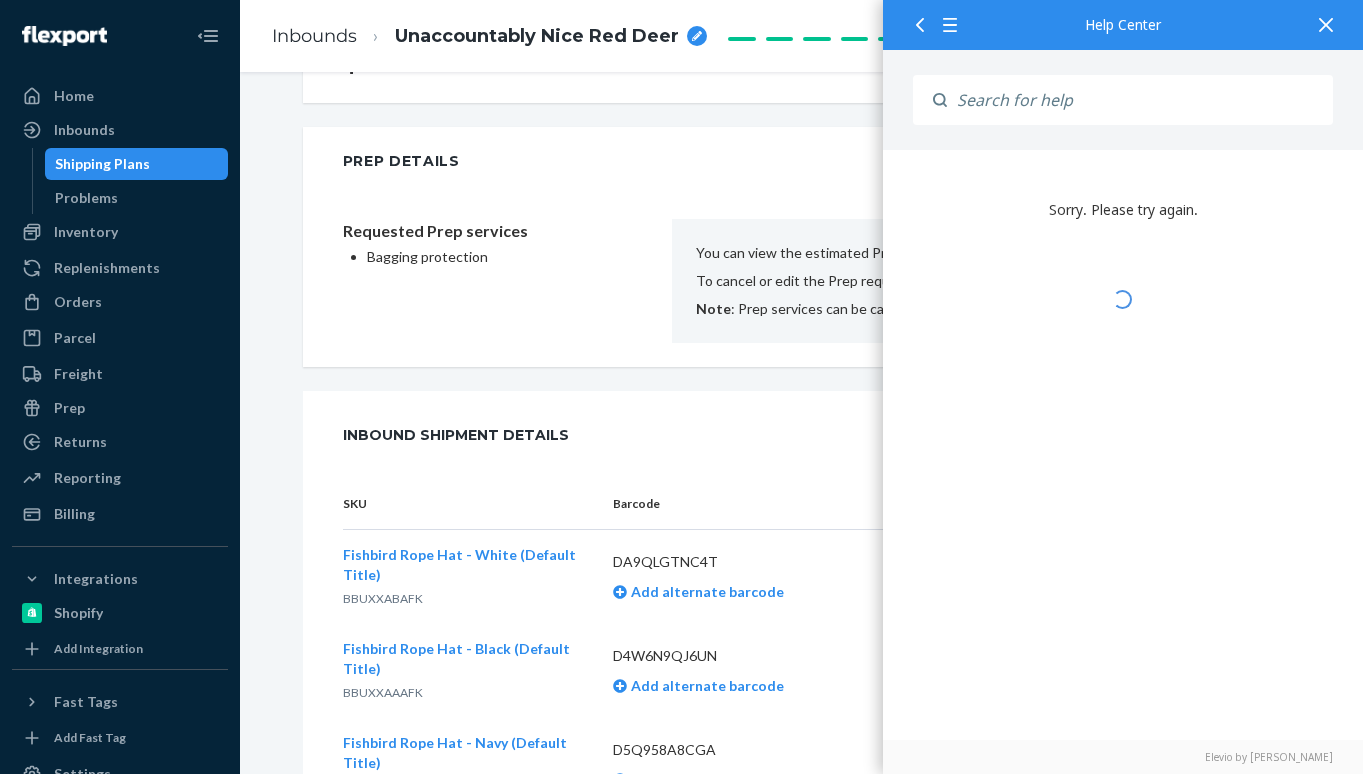 click 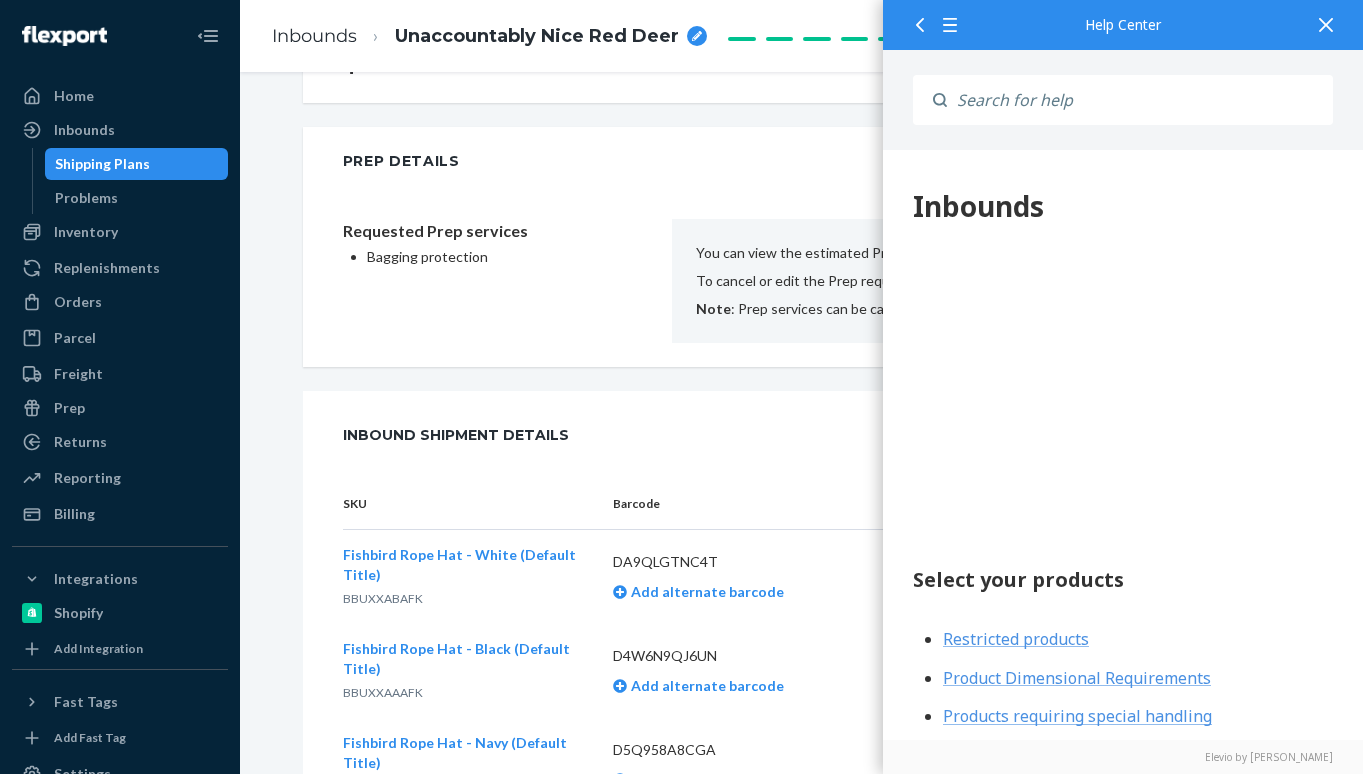 scroll, scrollTop: 0, scrollLeft: 0, axis: both 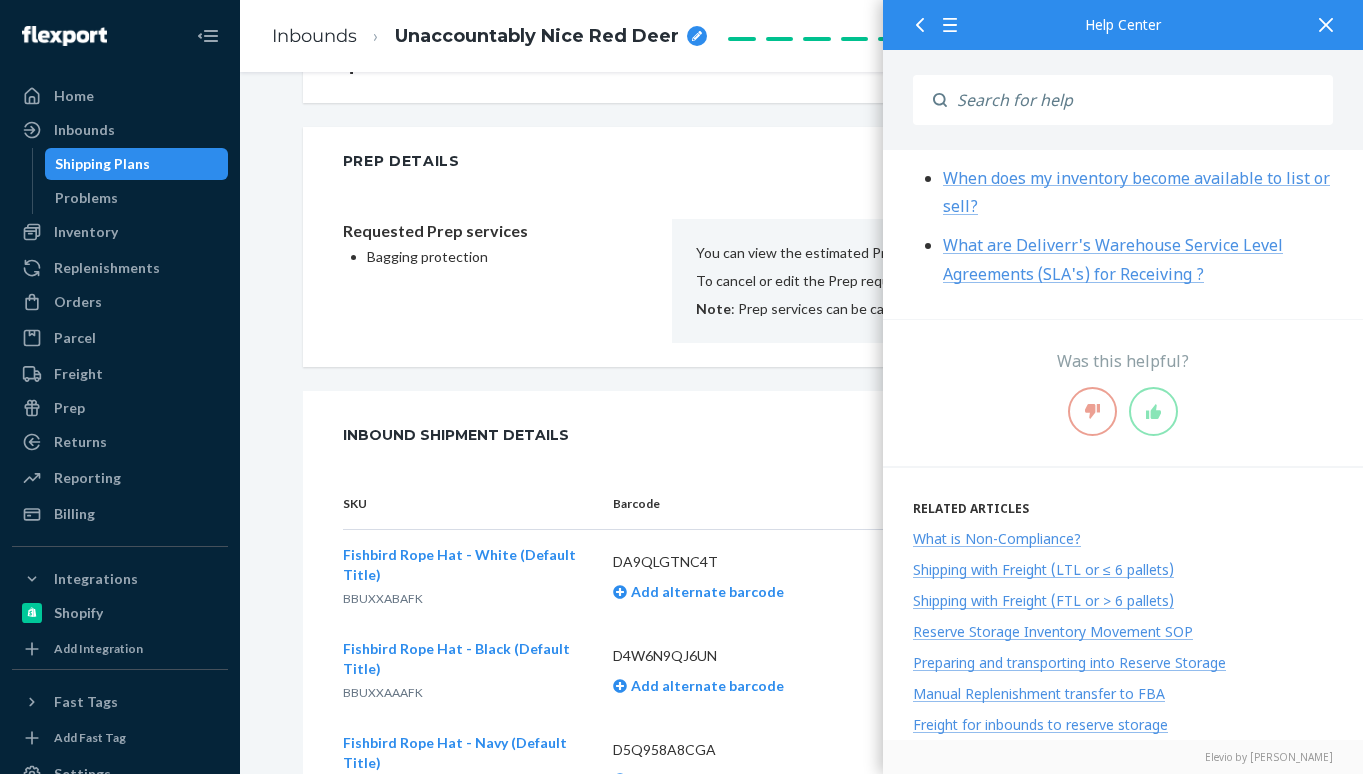 click on "When does my inventory become available to list or sell?" at bounding box center [1136, 193] 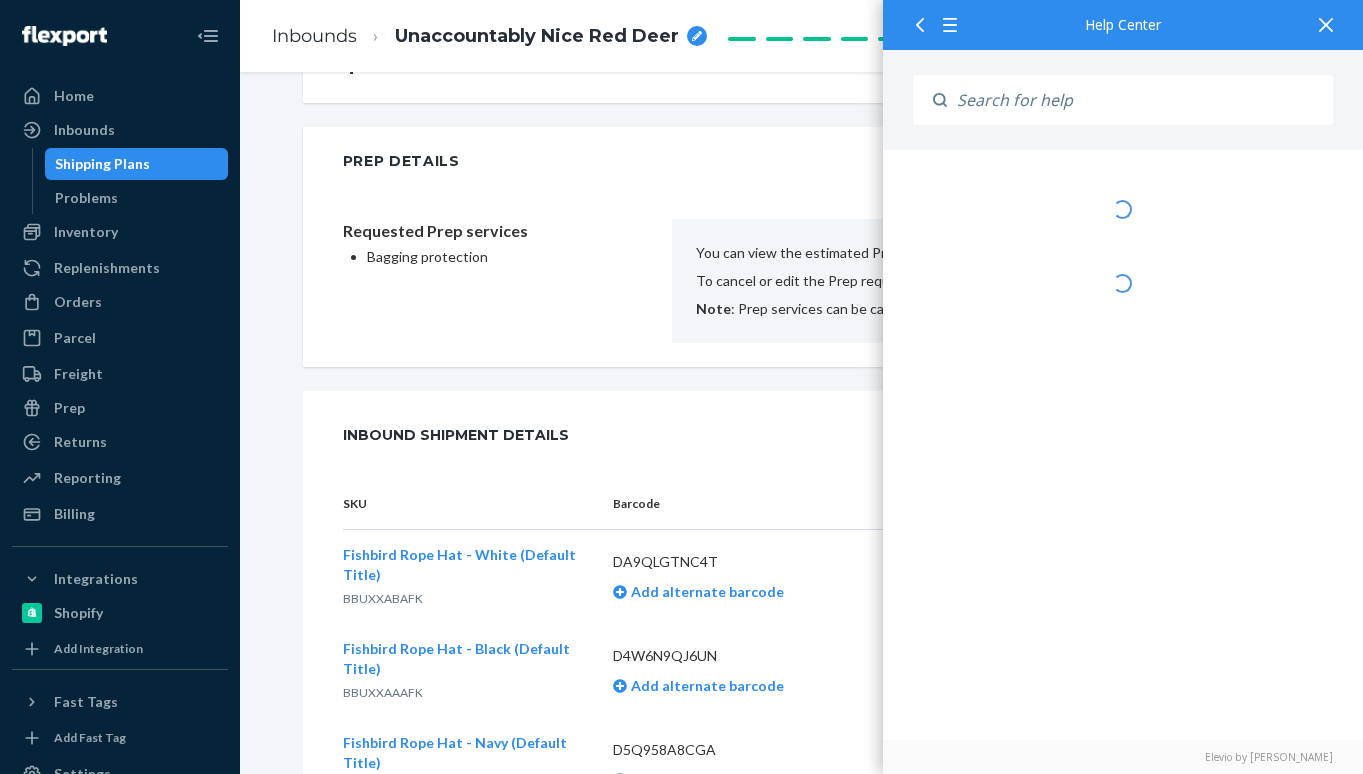 scroll, scrollTop: 0, scrollLeft: 0, axis: both 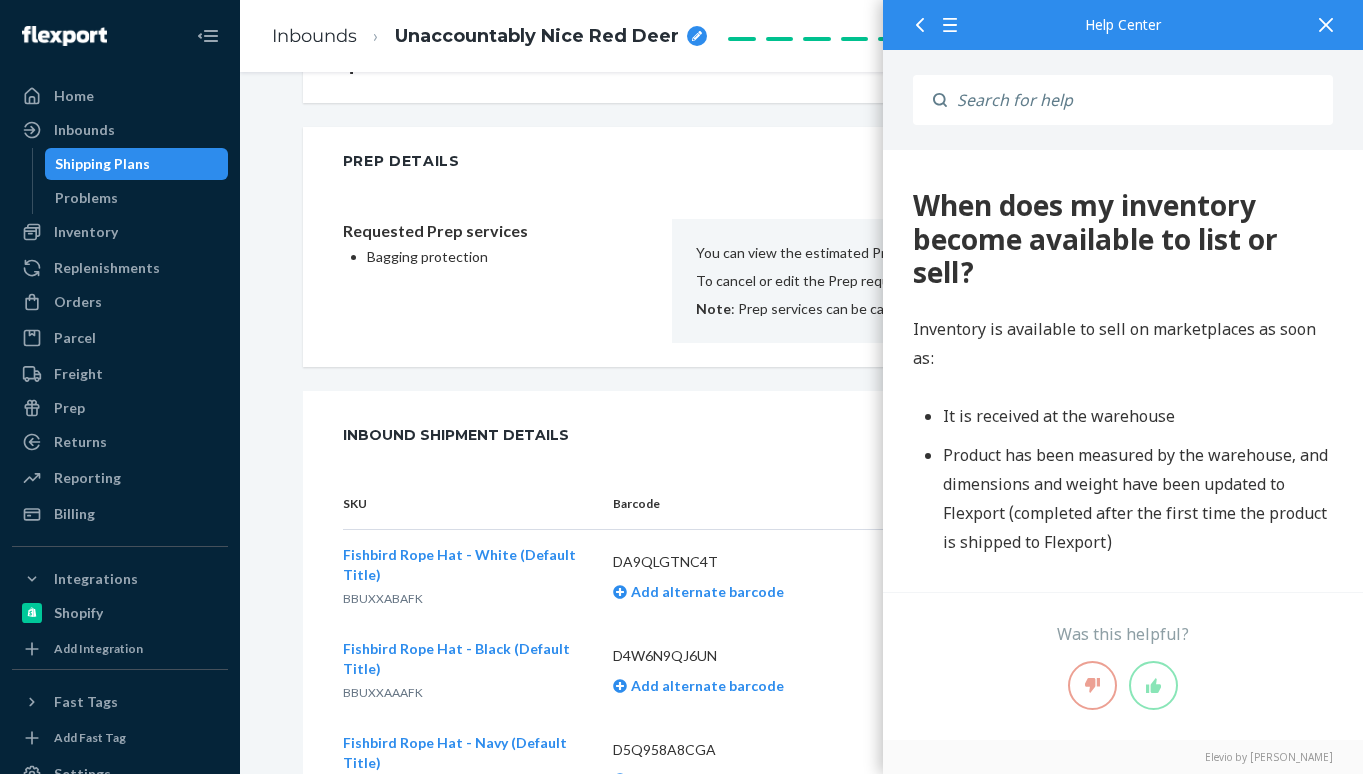 click 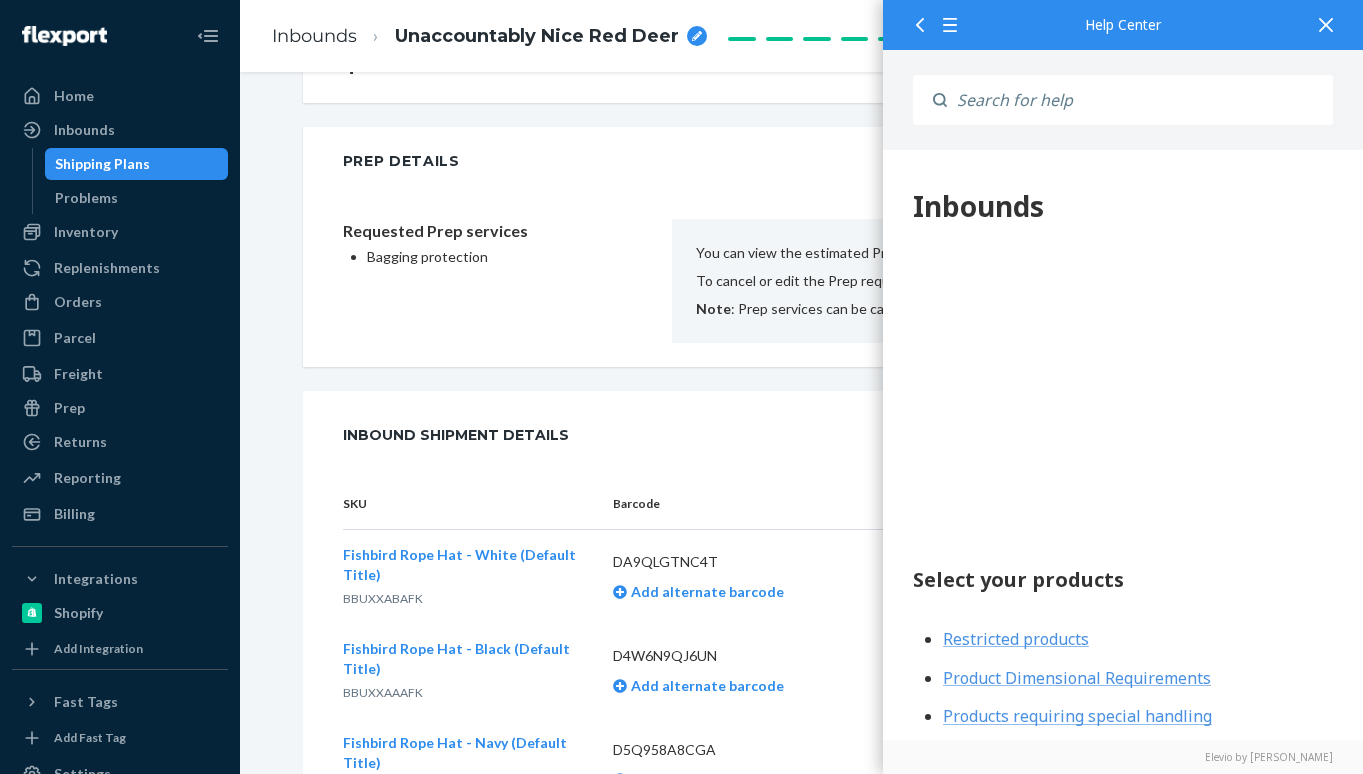 scroll, scrollTop: 0, scrollLeft: 0, axis: both 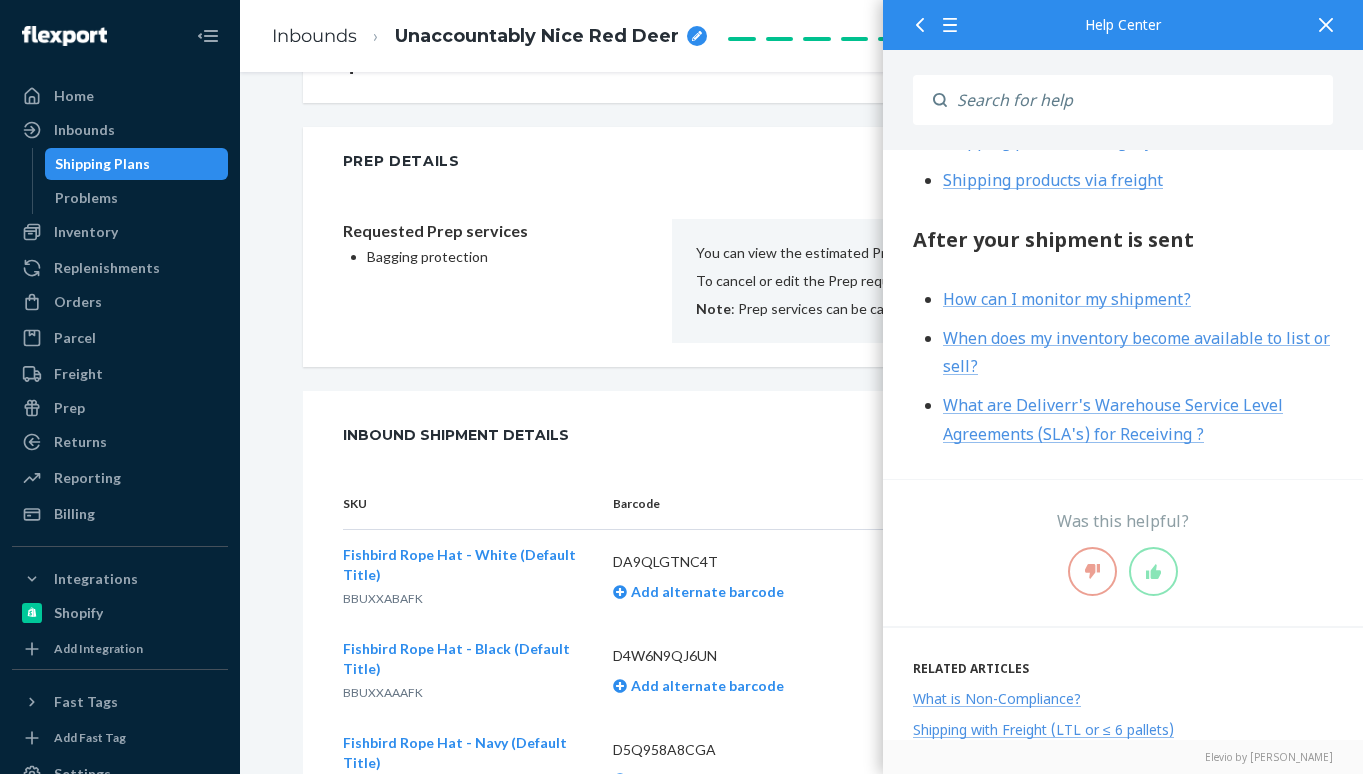 click on "What are Deliverr's Warehouse Service Level Agreements (SLA's) for Receiving ?" at bounding box center (1113, 420) 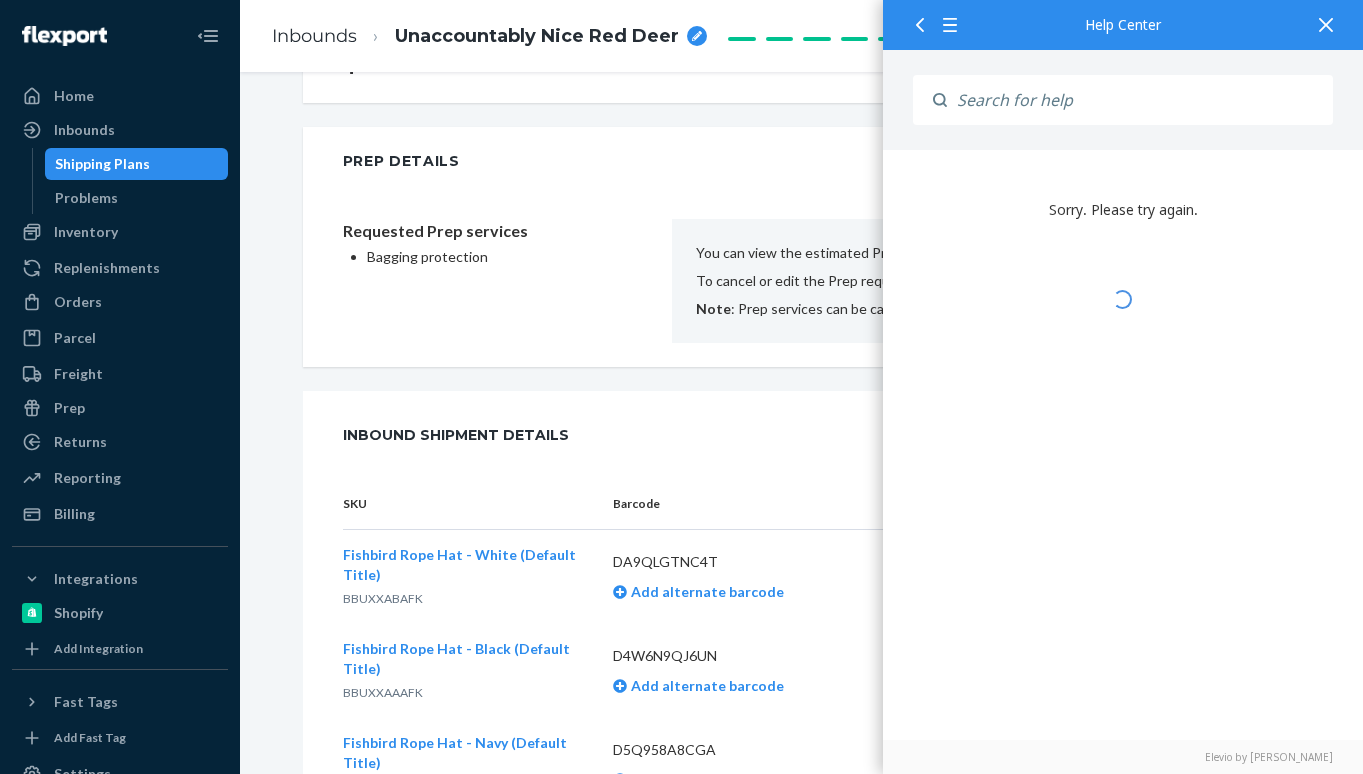 scroll, scrollTop: 0, scrollLeft: 0, axis: both 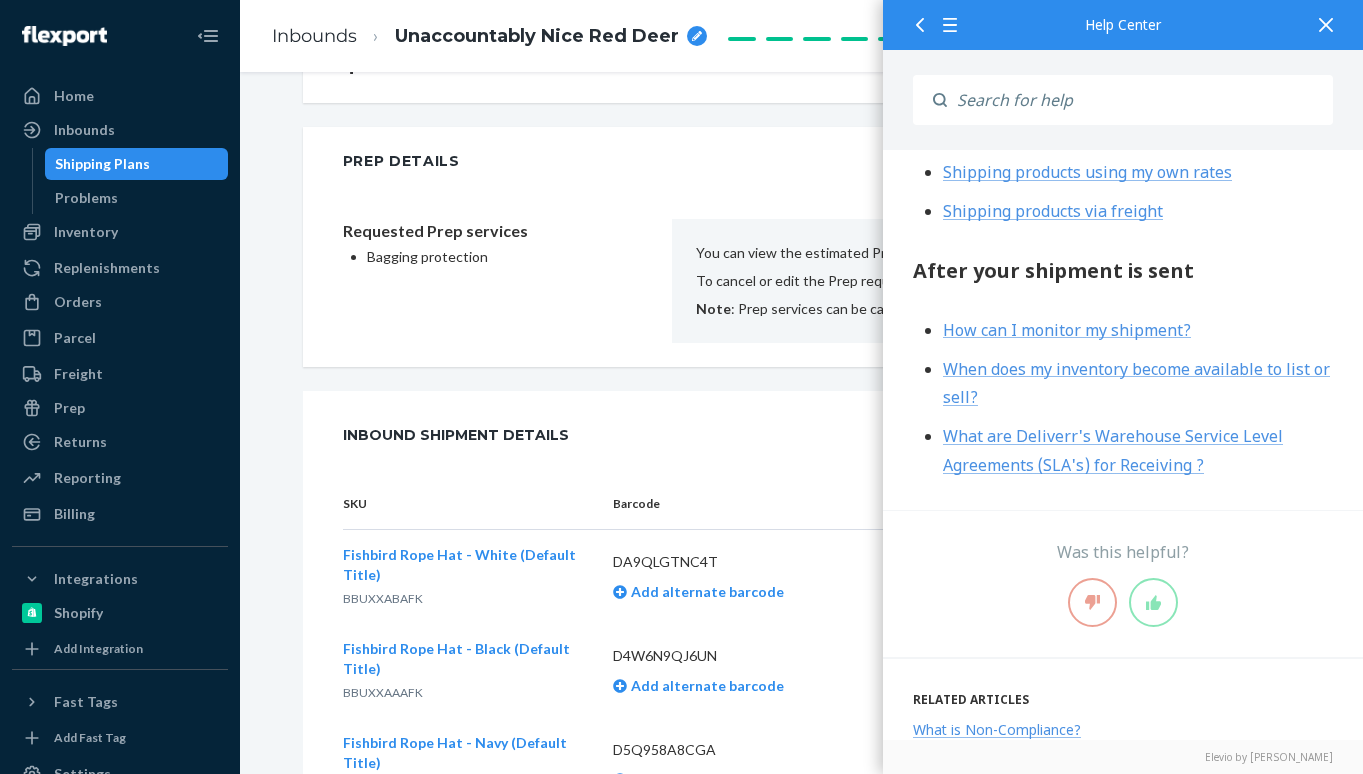 click on "How can I monitor my shipment?" at bounding box center [1067, 331] 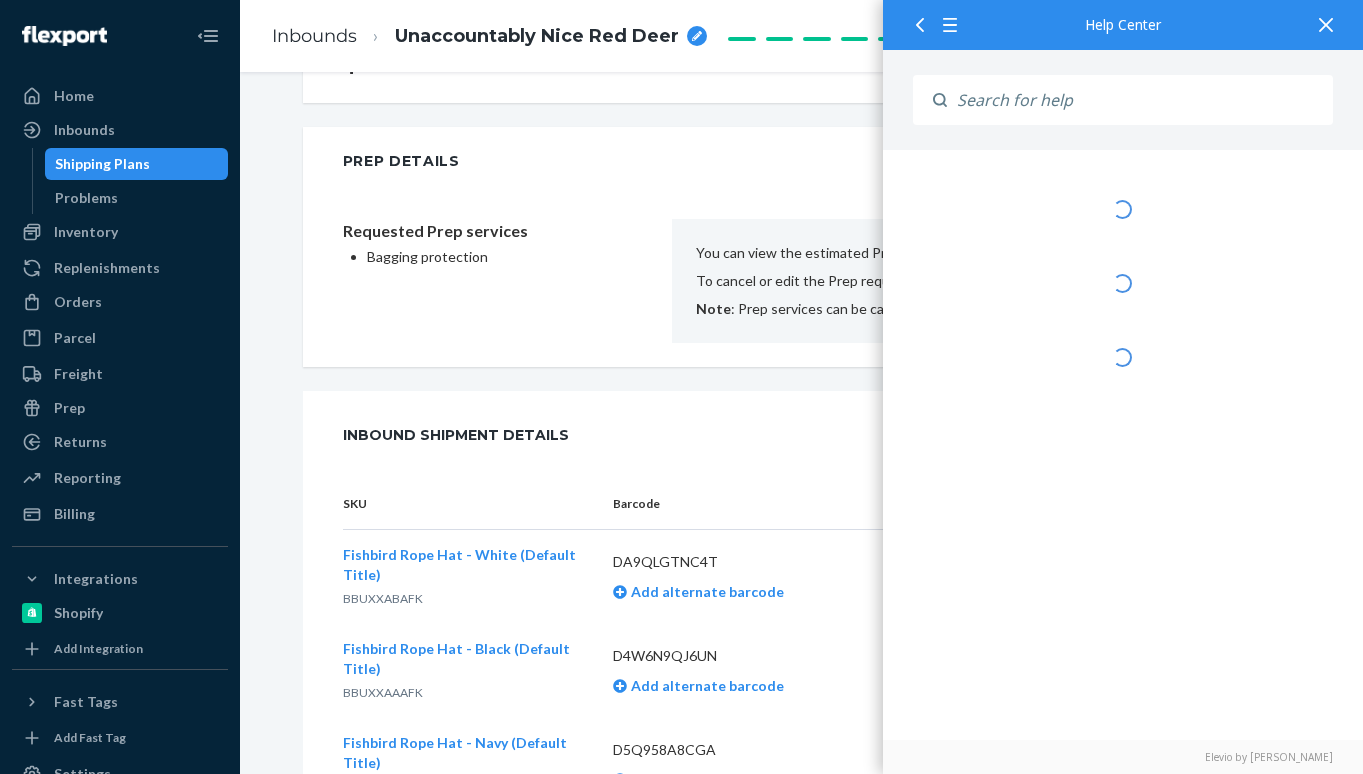 scroll, scrollTop: 0, scrollLeft: 0, axis: both 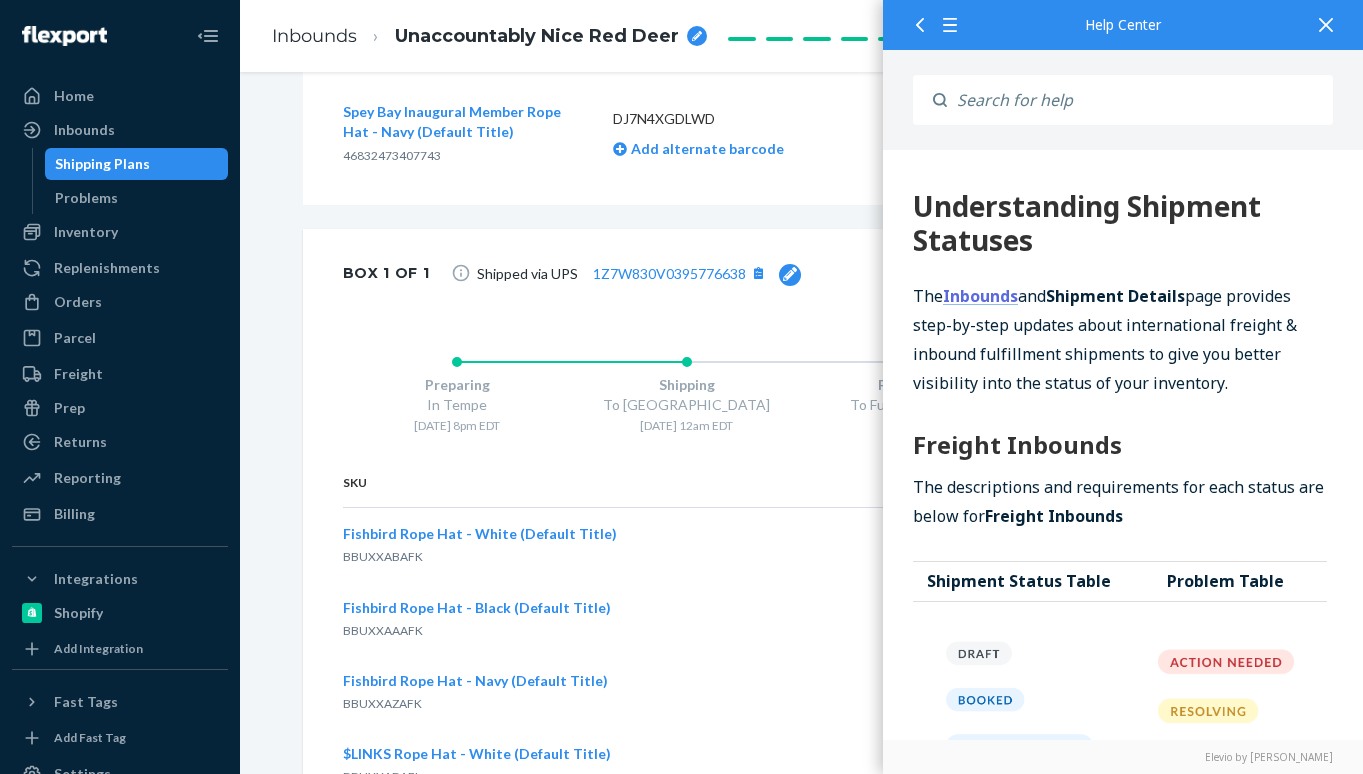 click 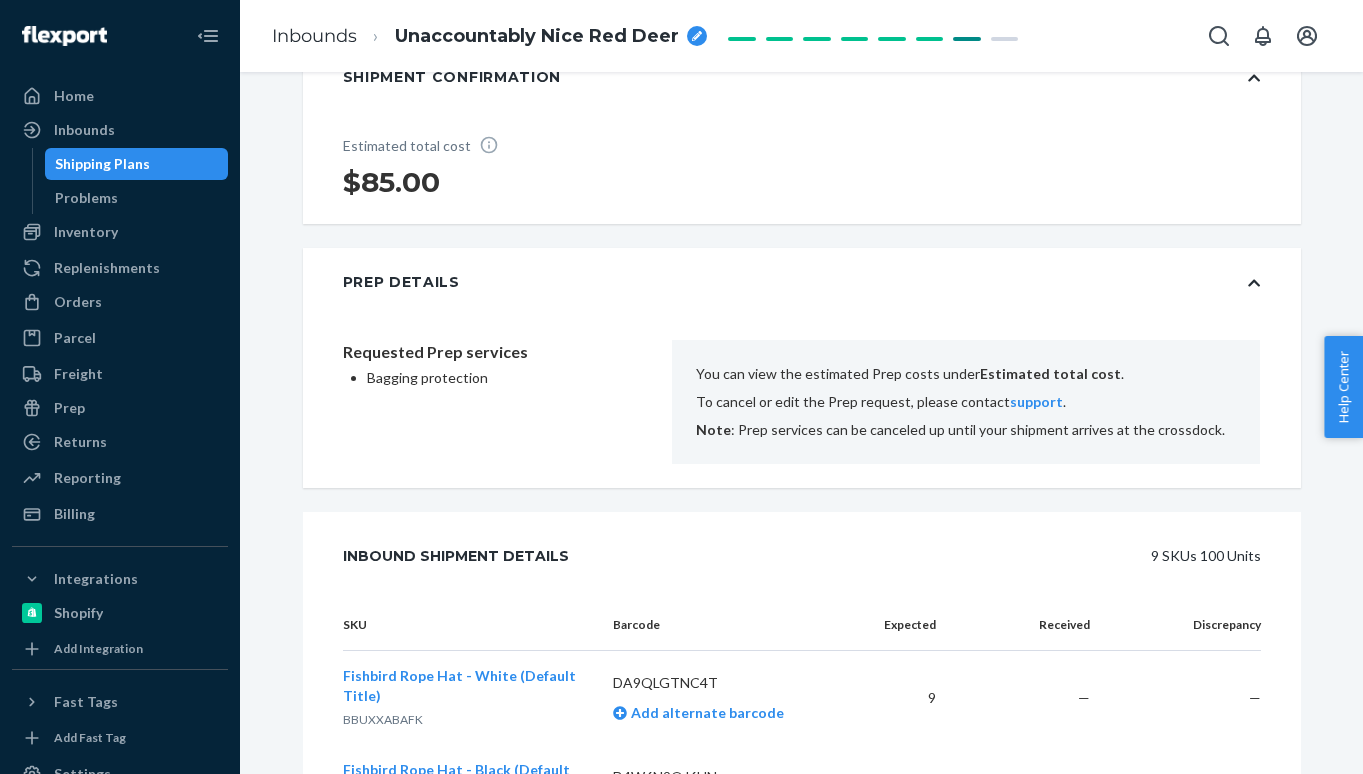 scroll, scrollTop: 341, scrollLeft: 0, axis: vertical 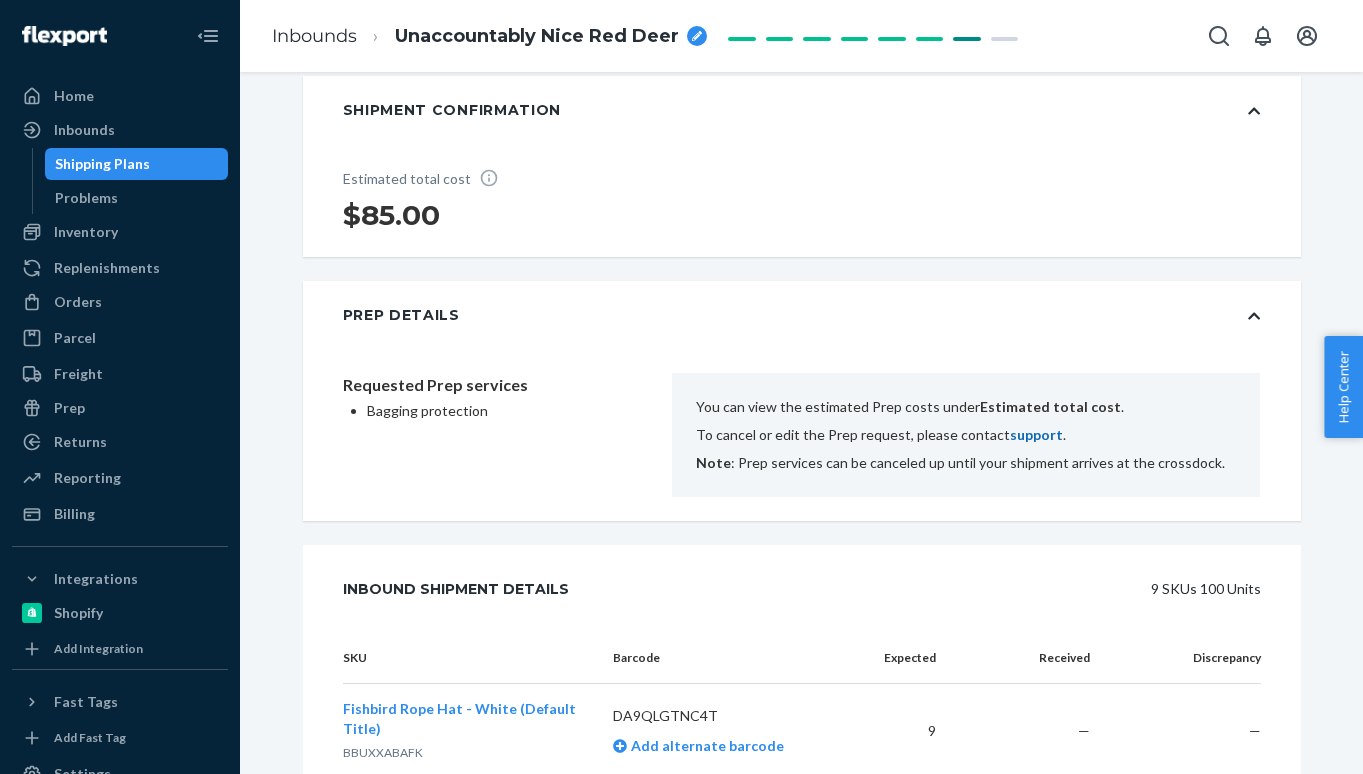 click on "support" at bounding box center [1036, 434] 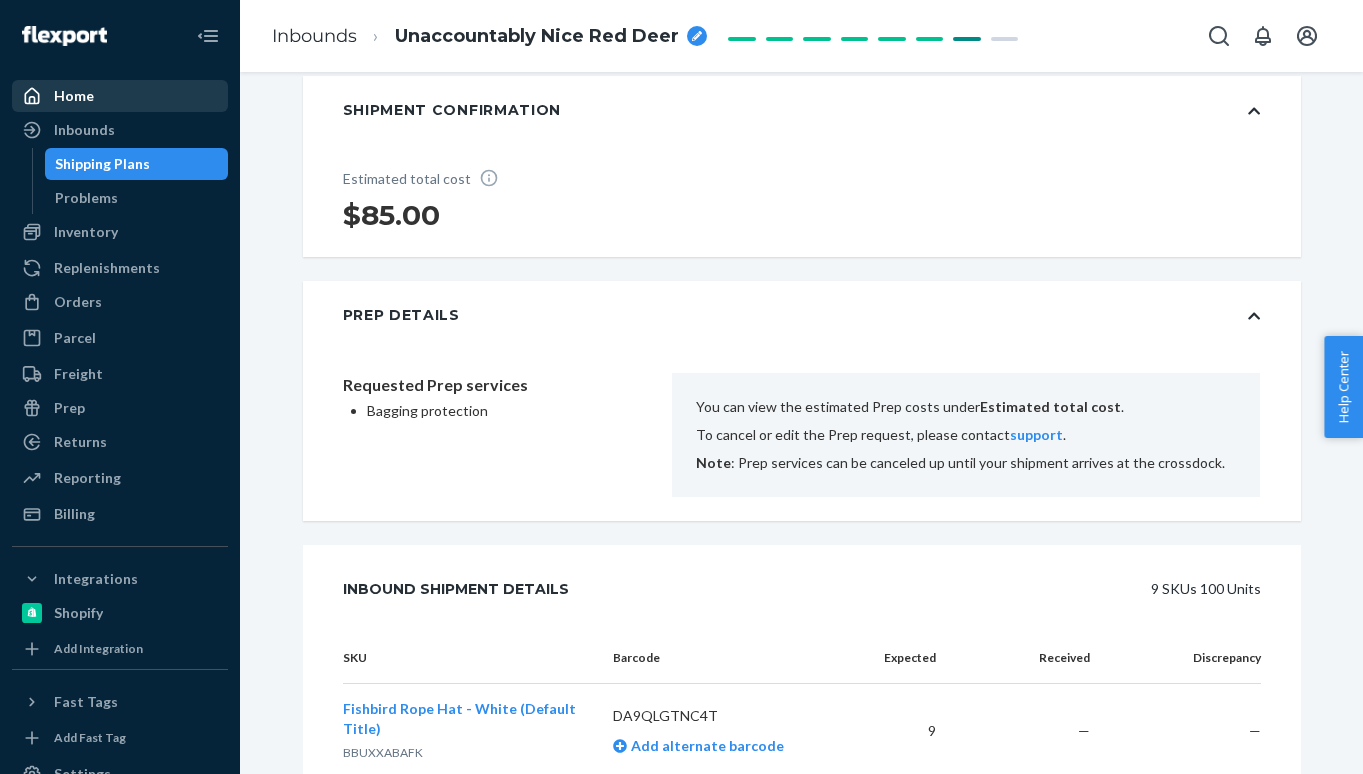 click on "Home" at bounding box center (74, 96) 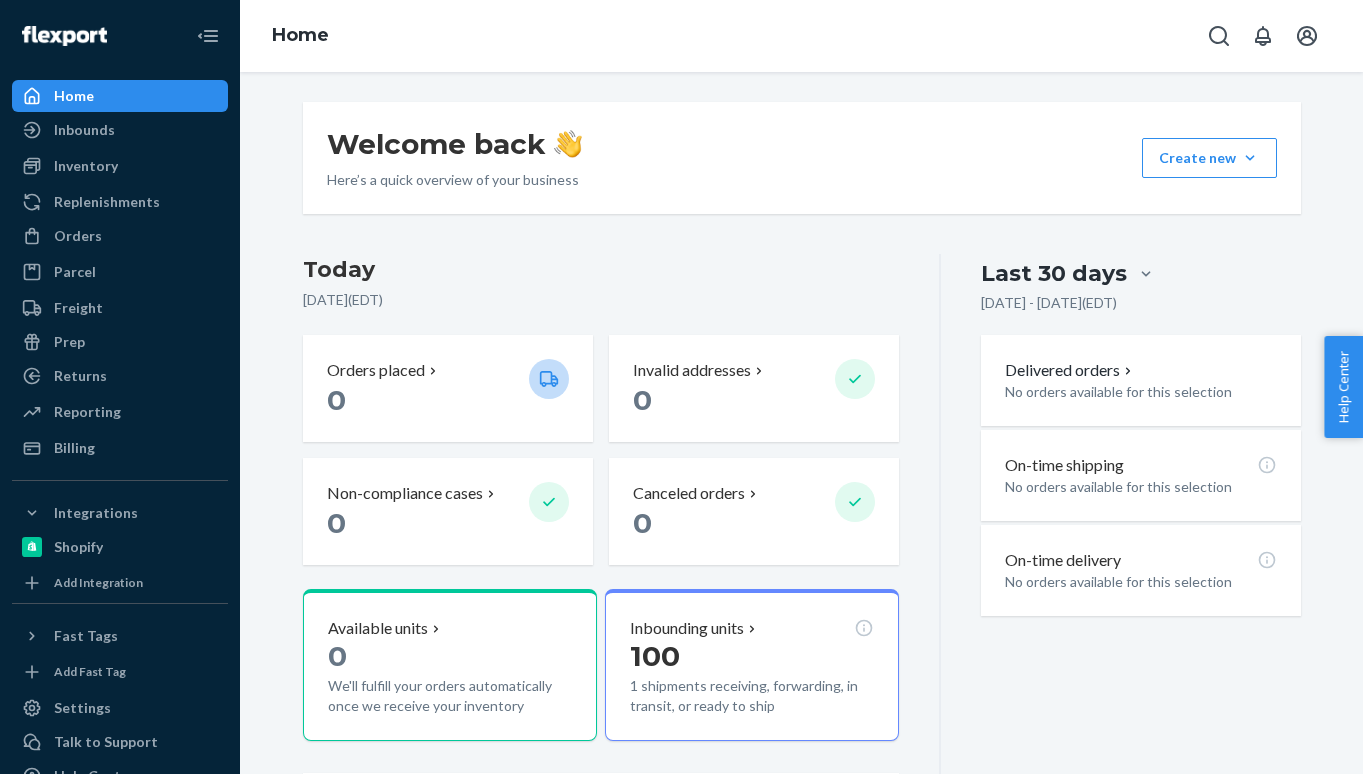 click on "[DATE] [DATE]  ( EDT ) Orders placed   0   Invalid addresses   0   Non-compliance cases   0   Canceled orders   0   Available units 0 We'll fulfill your orders automatically once we receive your inventory Inbounding units 100 1 shipments receiving, forwarding, in transit, or ready to ship Popular SKUs to replenish No recommendations yet. We’ll show you popular SKUs that are running low so you never miss a sale." at bounding box center [622, 580] 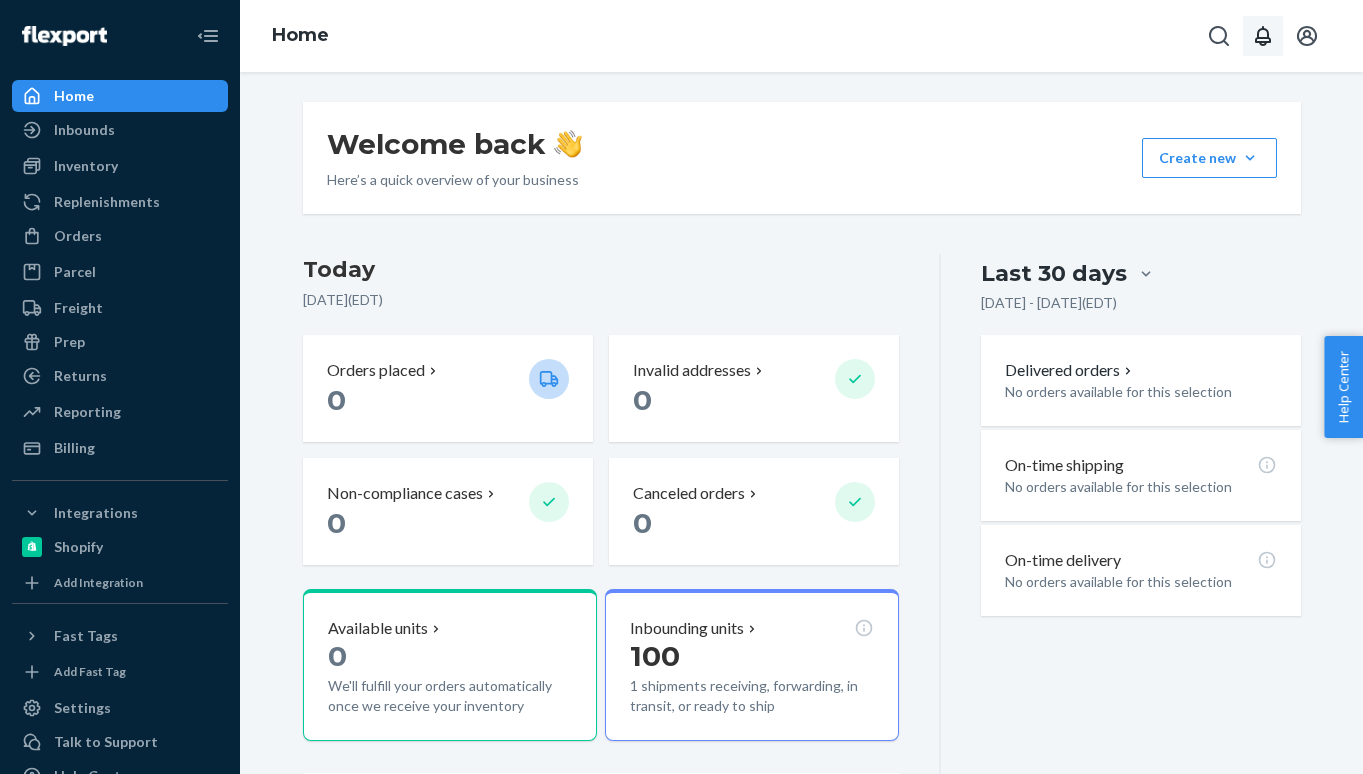 click 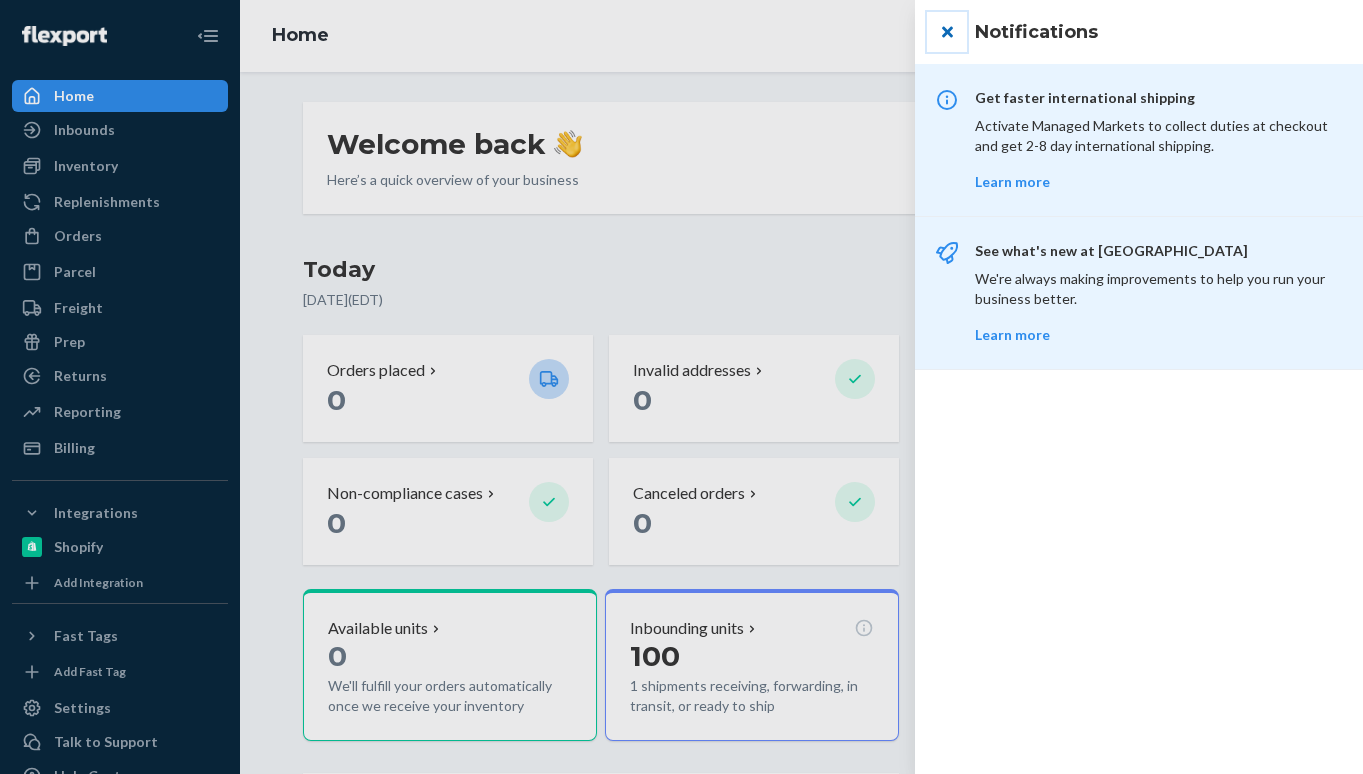 click at bounding box center (947, 32) 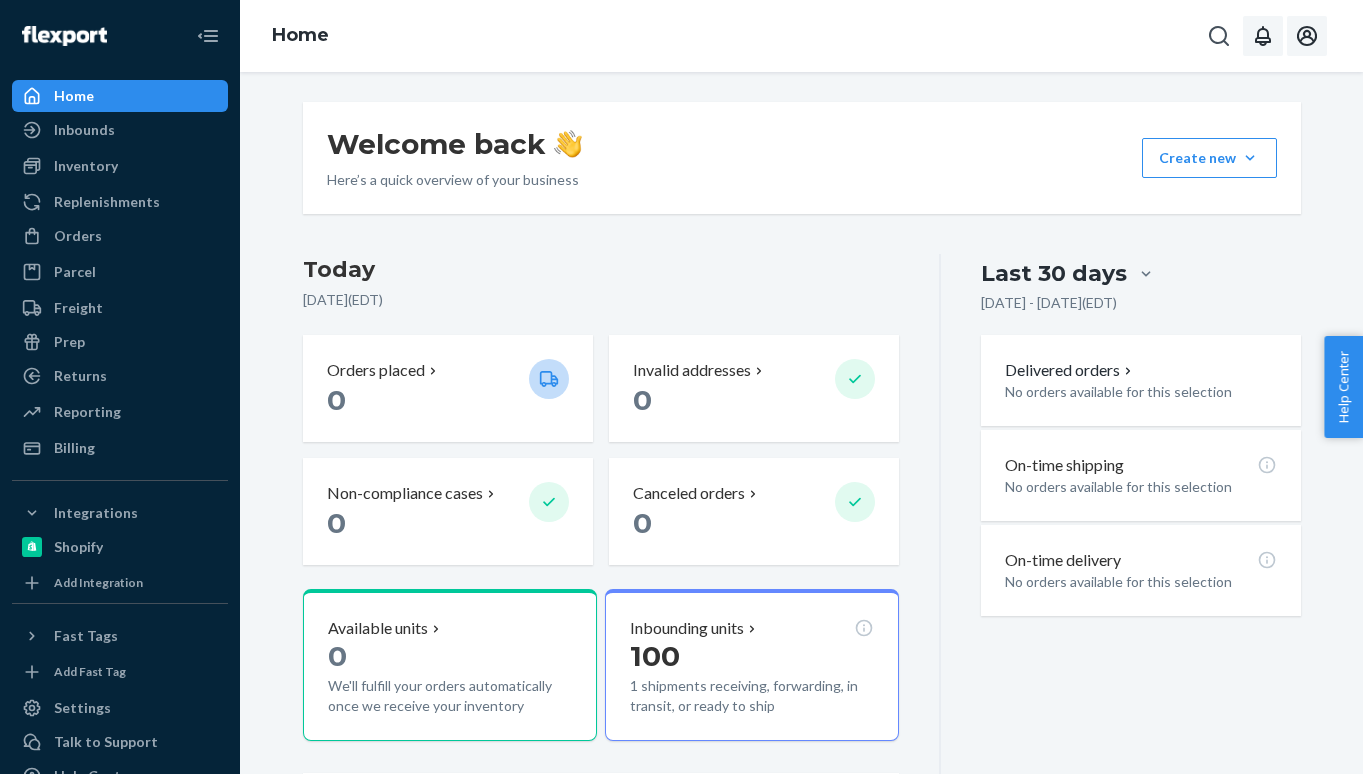 click 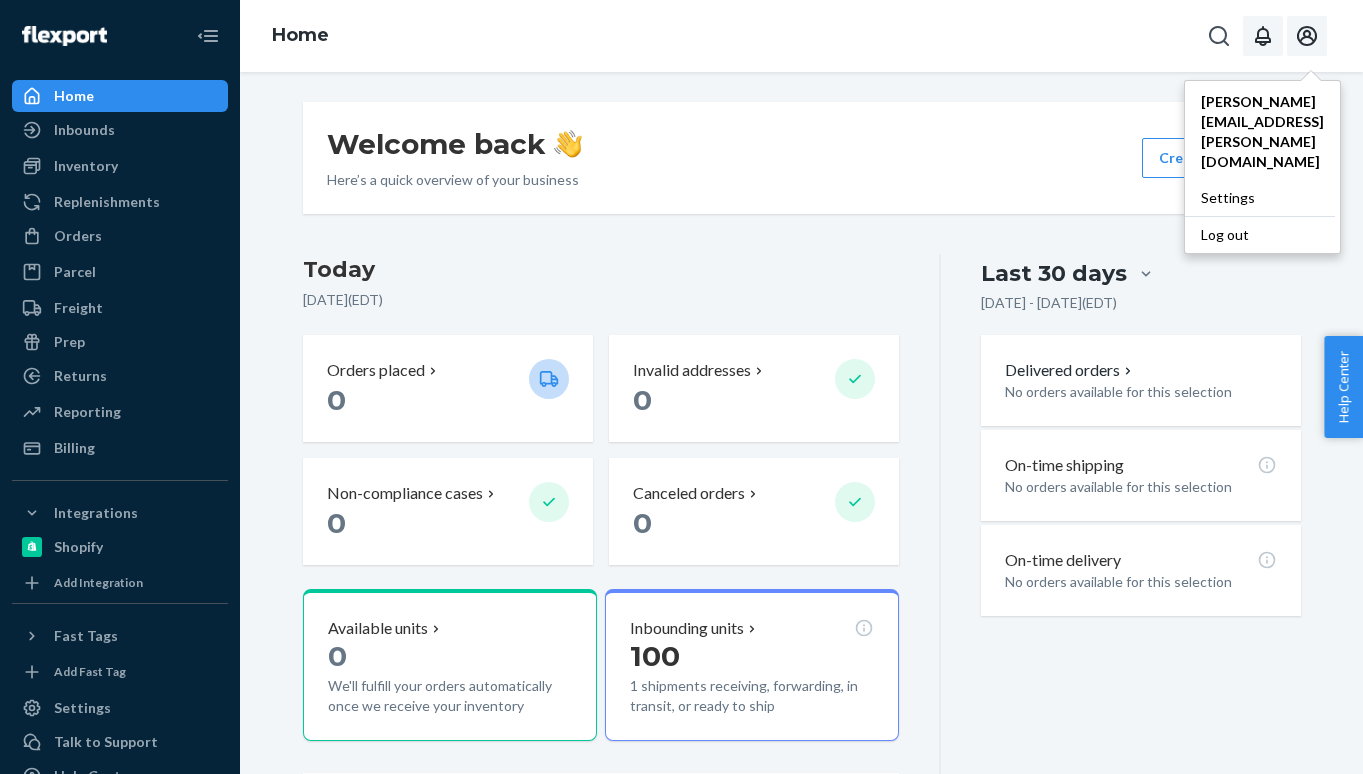 click on "Welcome back  Here’s a quick overview of your business Create new Create new inbound Create new order Create new product [DATE] [DATE]  ( EDT ) Orders placed   0   Invalid addresses   0   Non-compliance cases   0   Canceled orders   0   Available units 0 We'll fulfill your orders automatically once we receive your inventory Inbounding units 100 1 shipments receiving, forwarding, in transit, or ready to ship Popular SKUs to replenish No recommendations yet. We’ll show you popular SKUs that are running low so you never miss a sale. Last 30 days [DATE] - [DATE]  ( EDT ) Delivered orders No orders available for this selection On-time shipping No orders available for this selection On-time delivery No orders available for this selection" at bounding box center [801, 423] 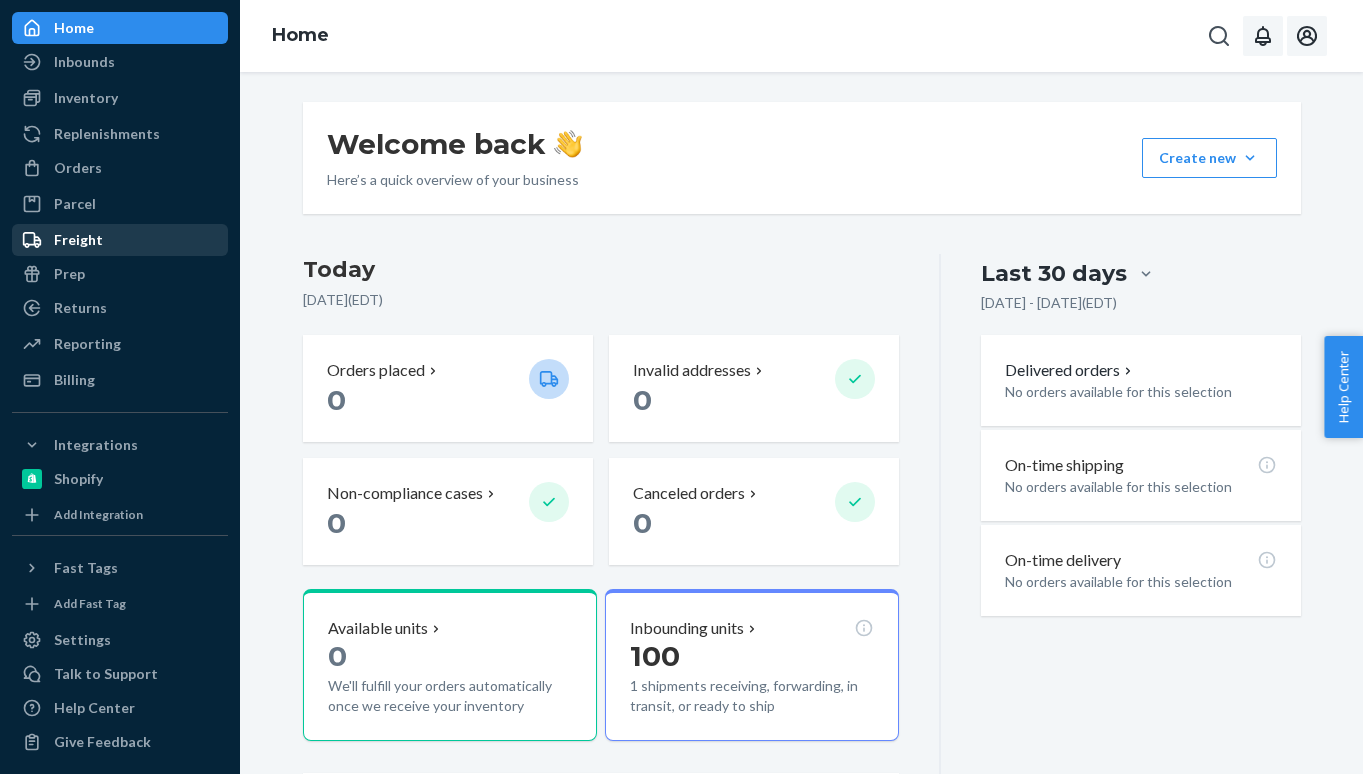 scroll, scrollTop: 76, scrollLeft: 0, axis: vertical 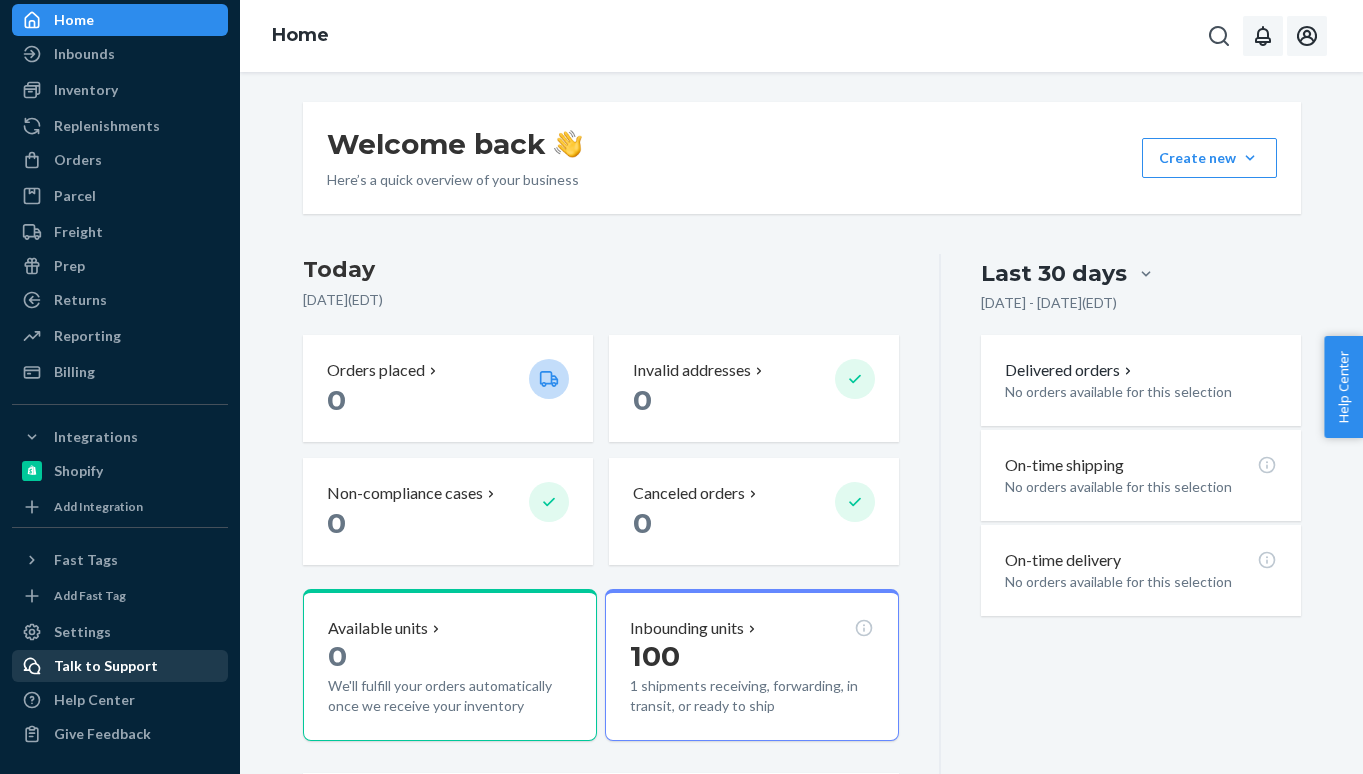 click on "Talk to Support" at bounding box center (106, 666) 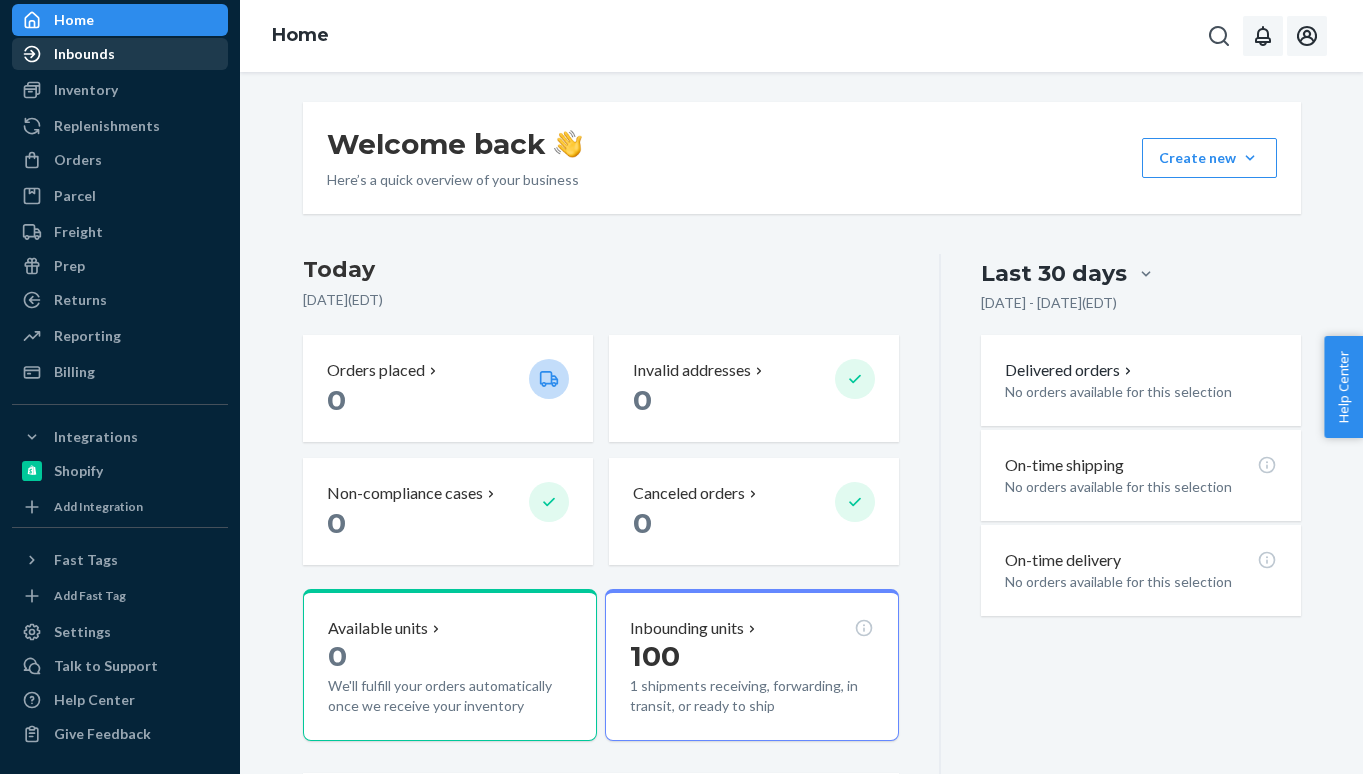 click on "Inbounds" at bounding box center (84, 54) 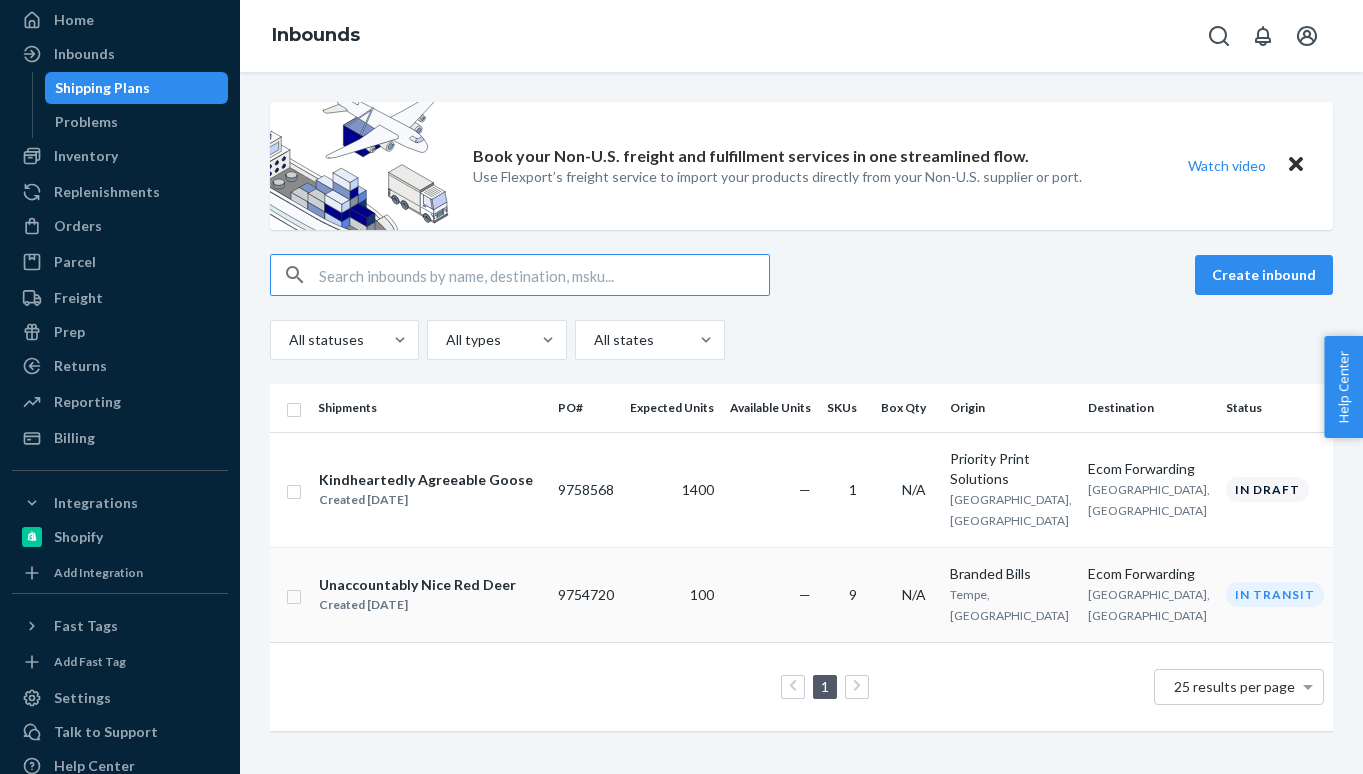 click on "Unaccountably Nice Red Deer" at bounding box center [417, 585] 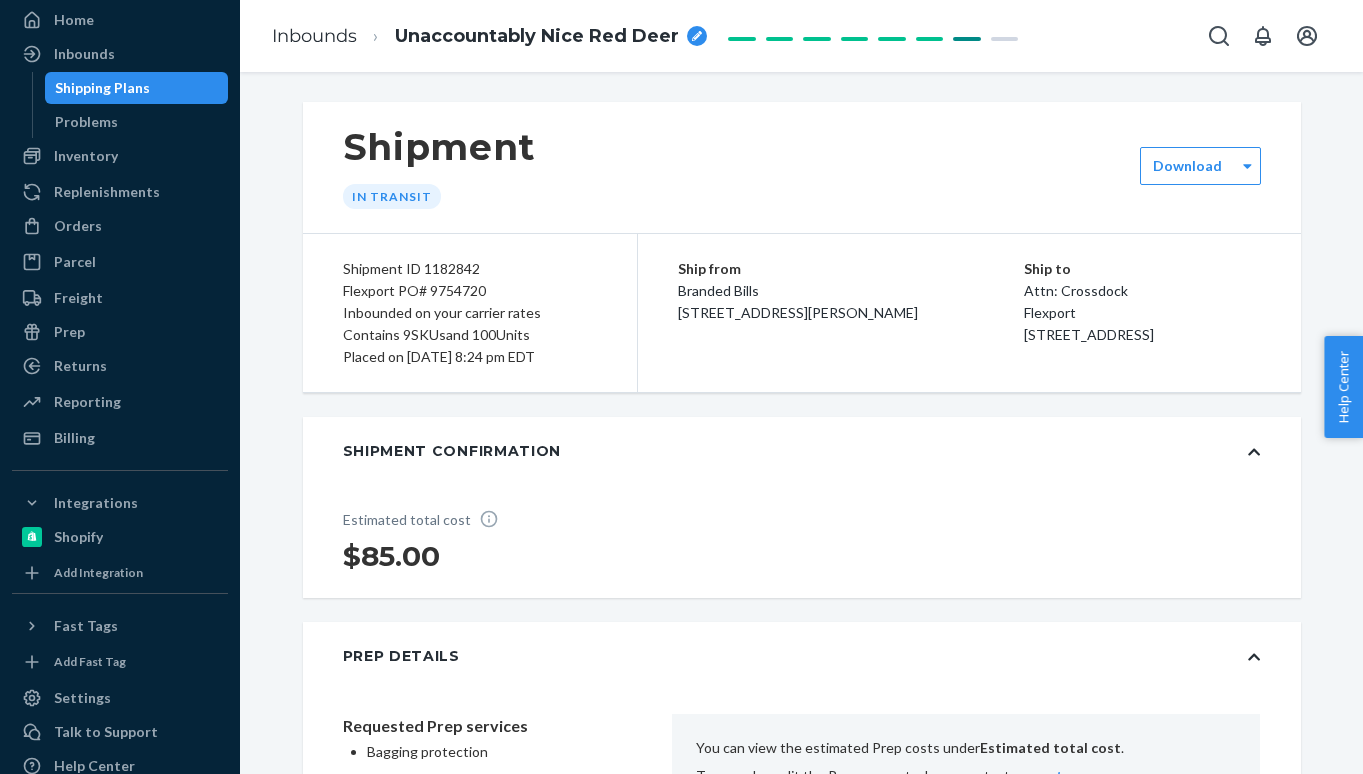 click on "Shipment ID 1182842" at bounding box center [470, 269] 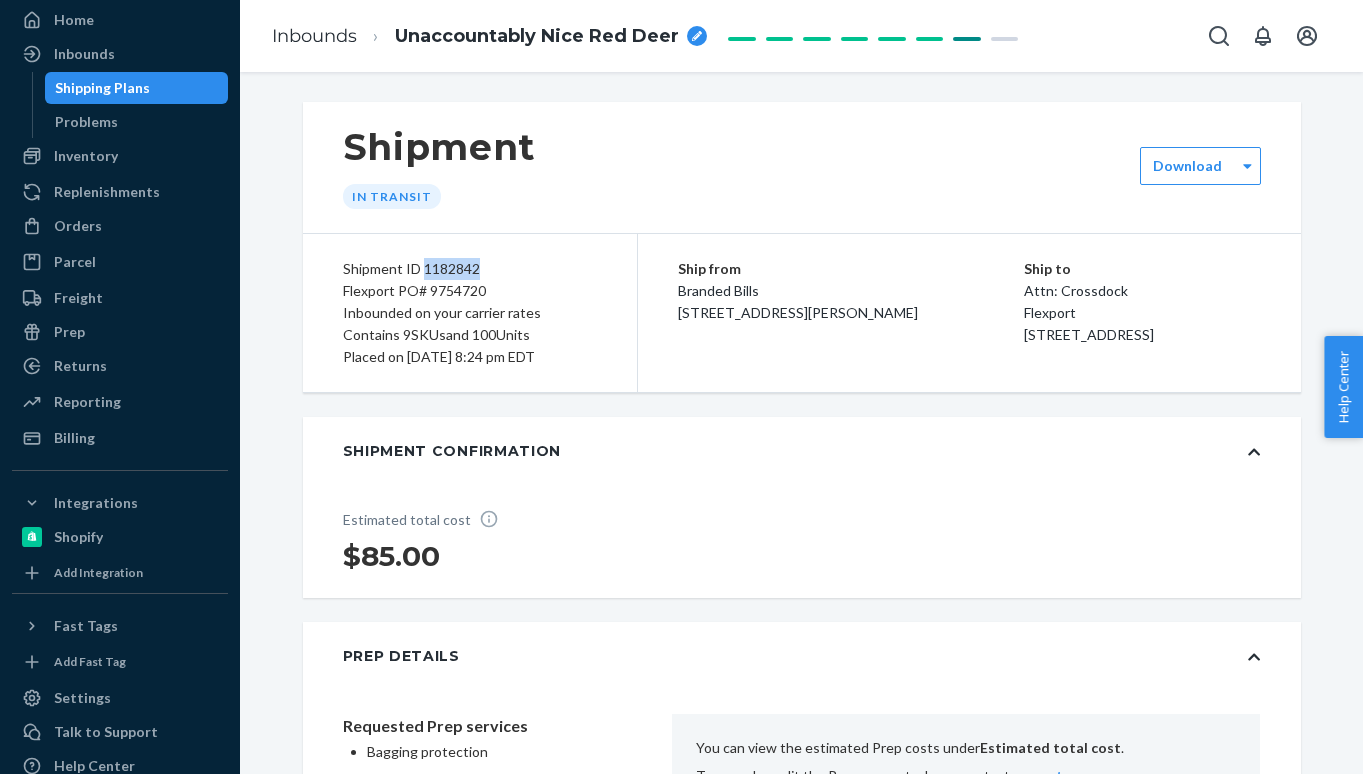 click on "Shipment ID 1182842" at bounding box center (470, 269) 